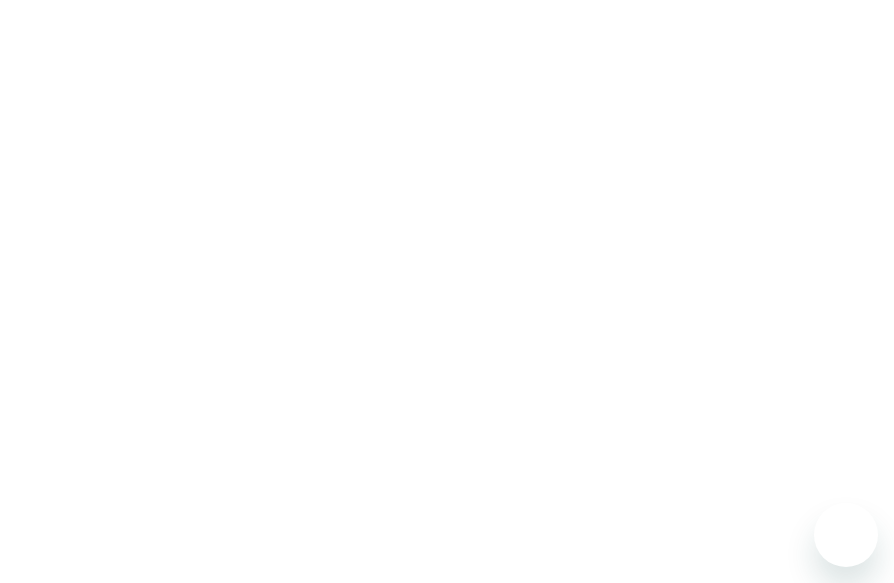 scroll, scrollTop: 0, scrollLeft: 0, axis: both 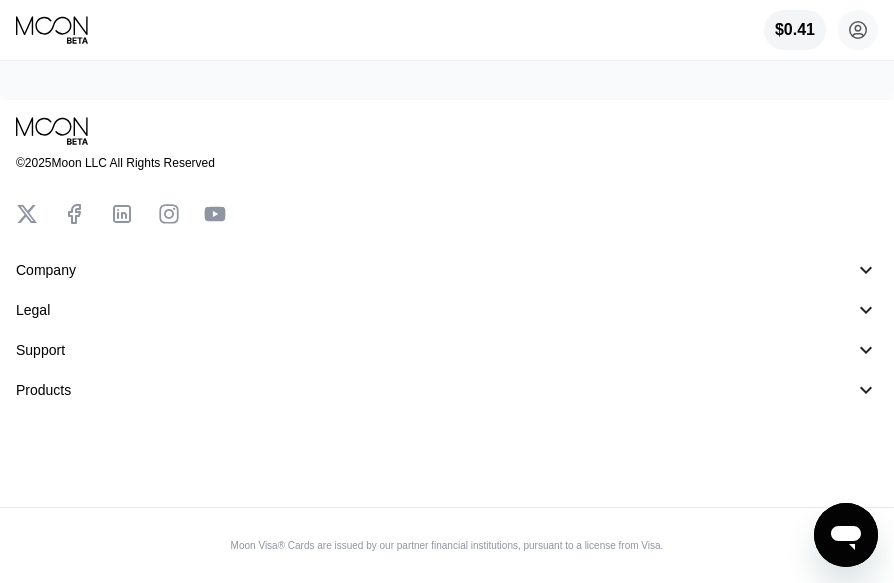 click on "Legal 󰅀" at bounding box center (447, 310) 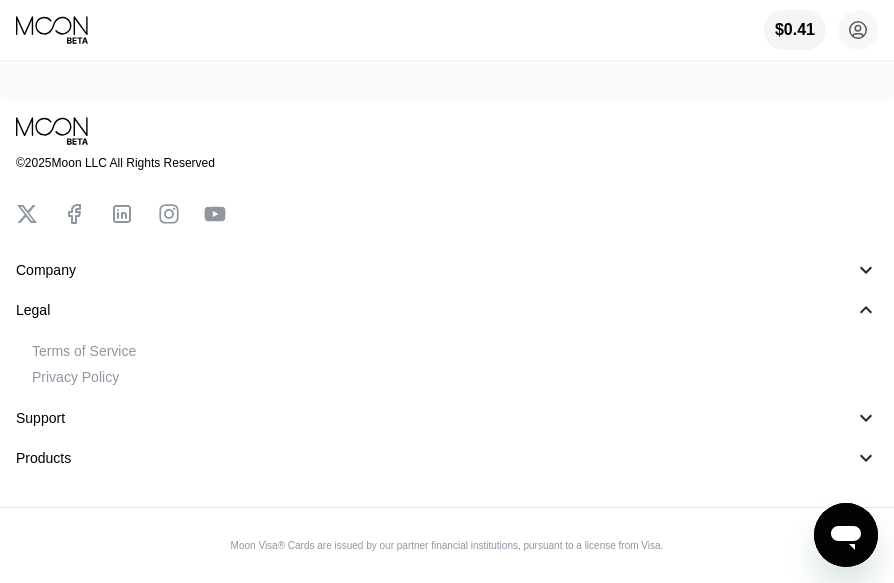 click on "Support" at bounding box center (427, 418) 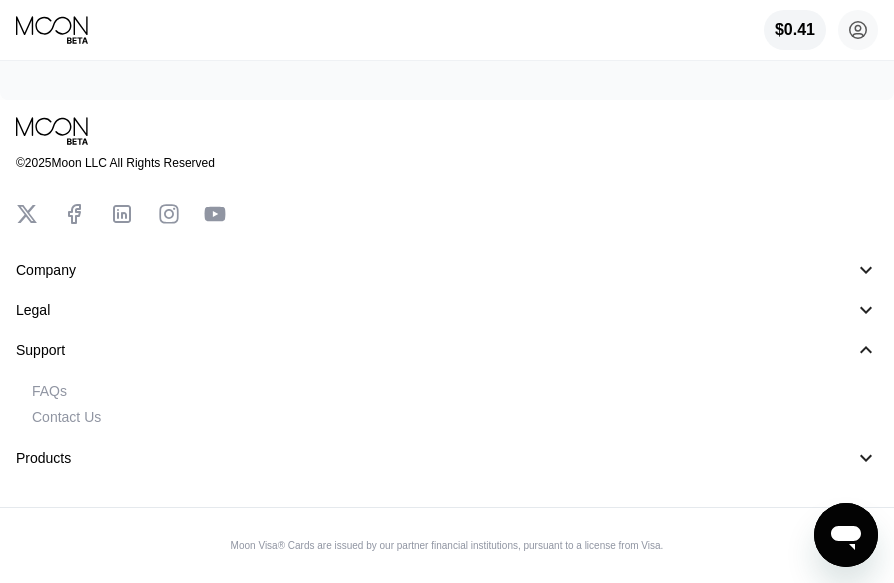 click on "Products" at bounding box center (427, 458) 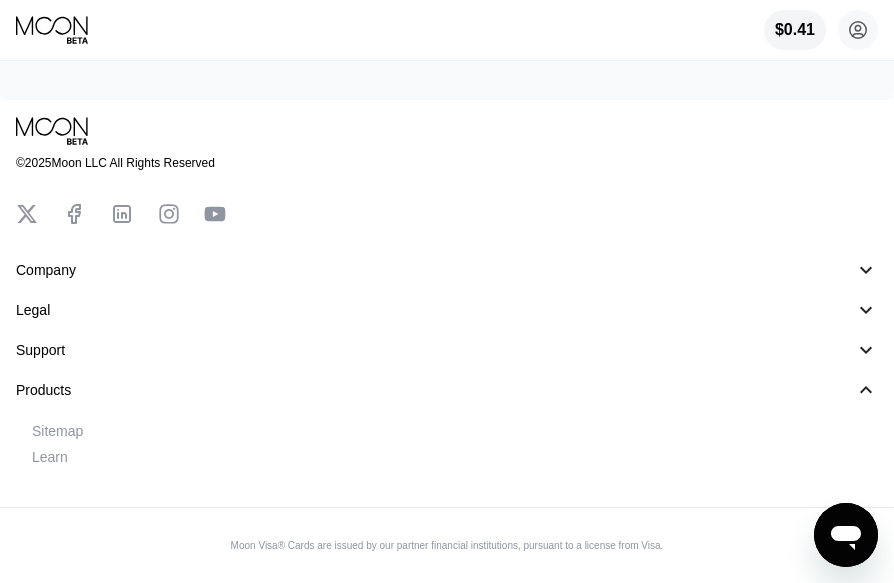 click on "Products 󰅀" at bounding box center [447, 390] 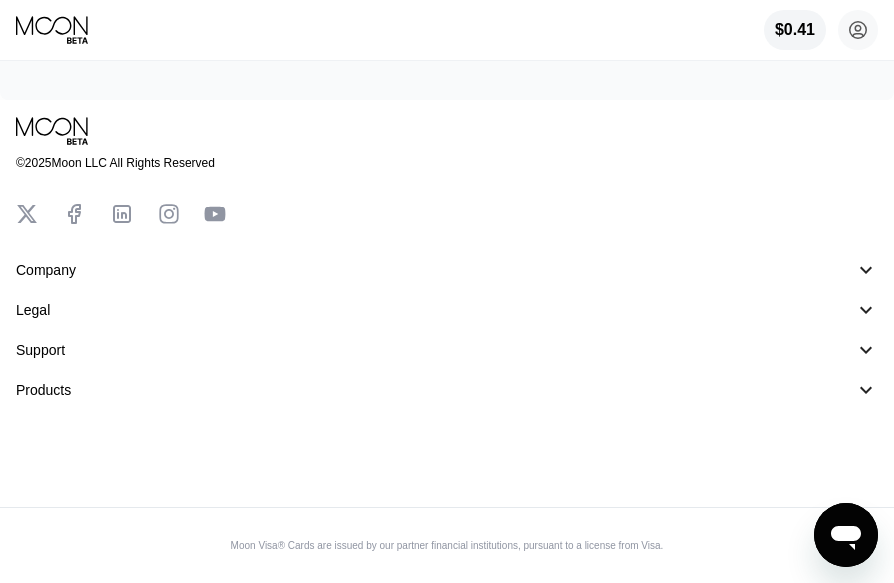 click on "Company 󰅀 Legal 󰅀 Support 󰅀 Products 󰅀" at bounding box center [447, 330] 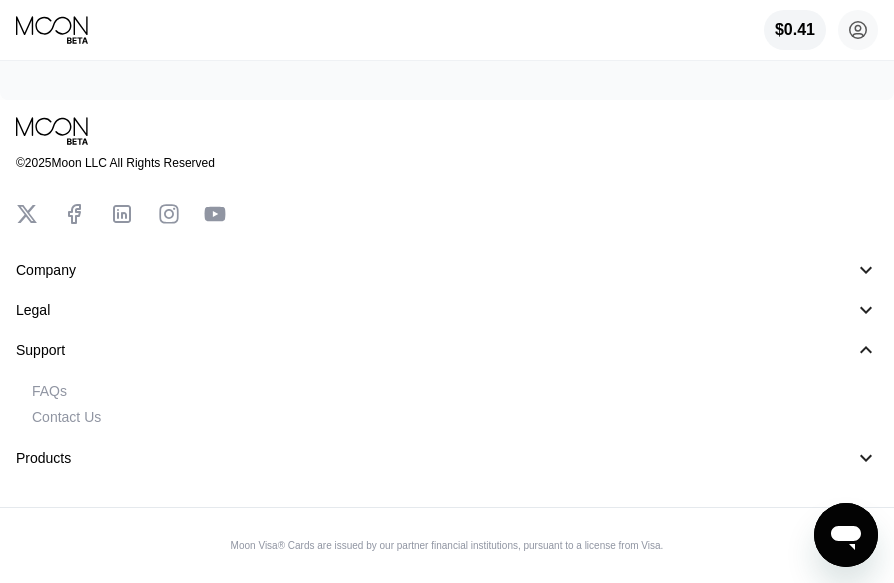 click on "FAQs" at bounding box center [49, 391] 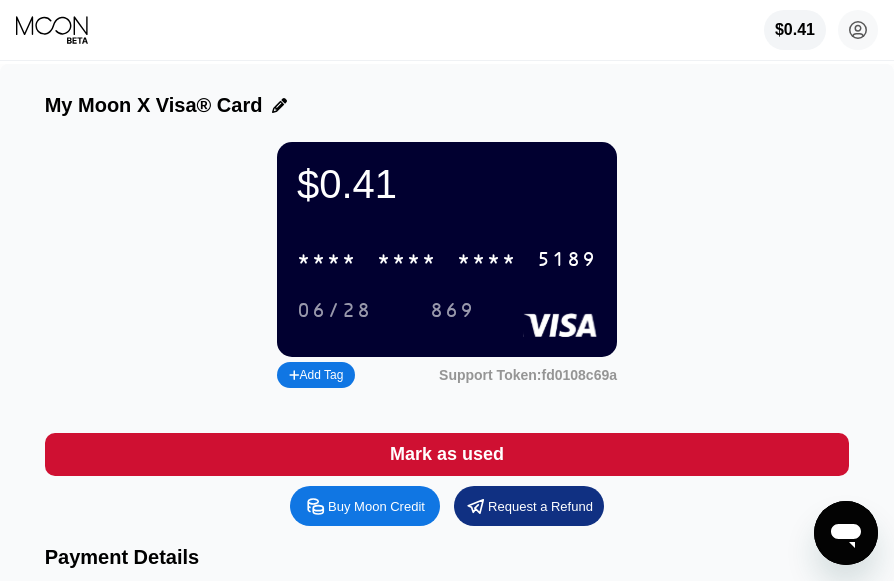 scroll, scrollTop: 479, scrollLeft: 0, axis: vertical 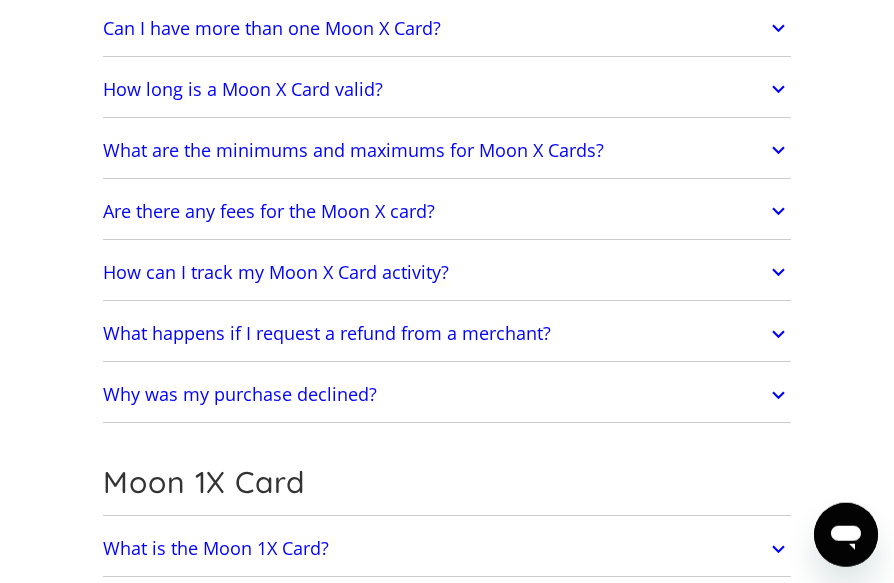 click on "What happens if I request a refund from a merchant?" at bounding box center [327, 334] 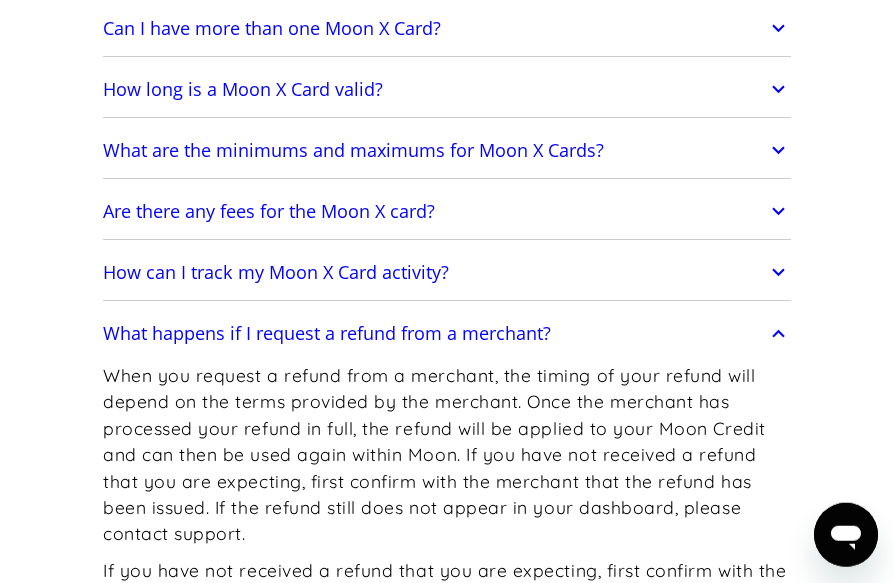 click on "When you request a refund from a merchant, the timing of your refund will depend on the terms provided by the merchant. Once the merchant has processed your refund in full, the refund will be applied to your Moon Credit and can then be used again within Moon.
If you have not received a refund that you are expecting, first confirm with the merchant that the refund has been issued. If the refund still does not appear in your dashboard, please contact support." at bounding box center (447, 454) 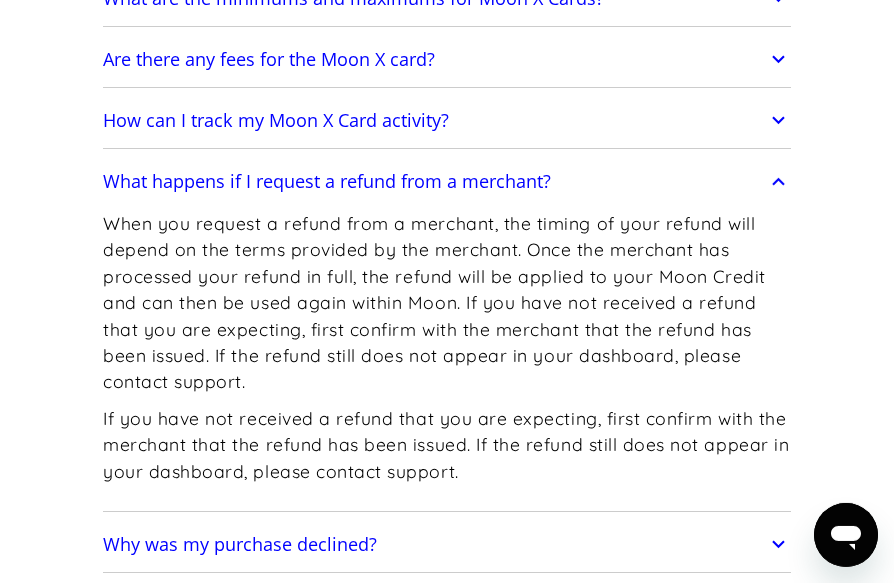 scroll, scrollTop: 2289, scrollLeft: 0, axis: vertical 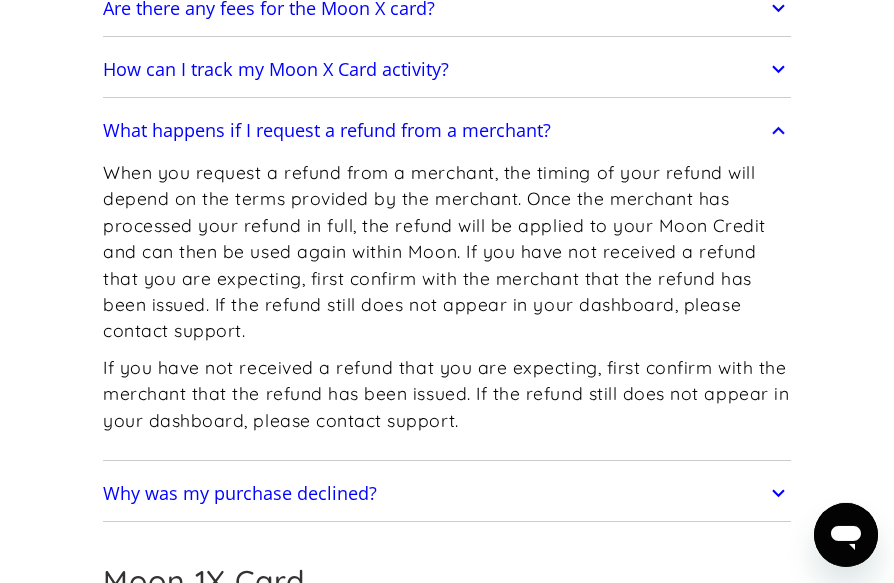 click on "If you have not received a refund that you are expecting, first confirm with the merchant that the refund has been issued. If the refund still does not appear in your dashboard, please contact support." at bounding box center (447, 393) 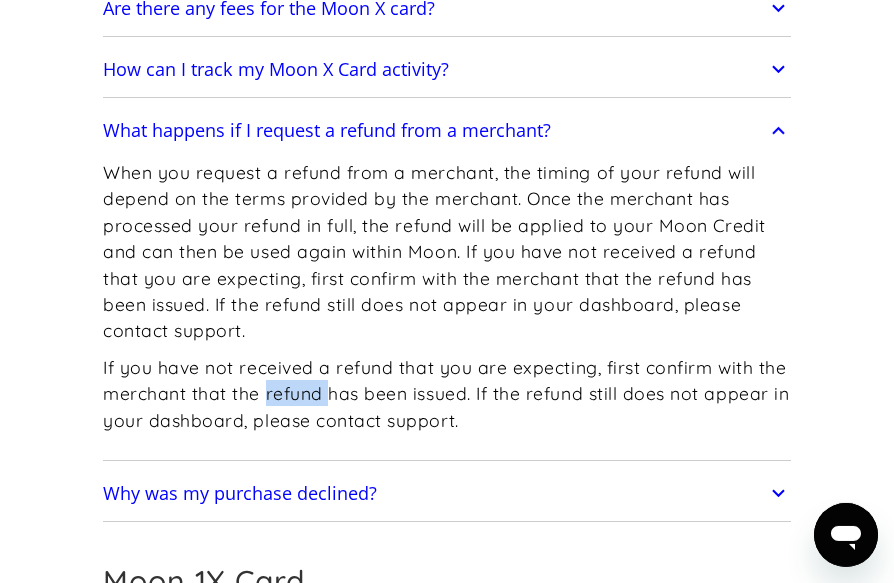 click on "If you have not received a refund that you are expecting, first confirm with the merchant that the refund has been issued. If the refund still does not appear in your dashboard, please contact support." at bounding box center (447, 393) 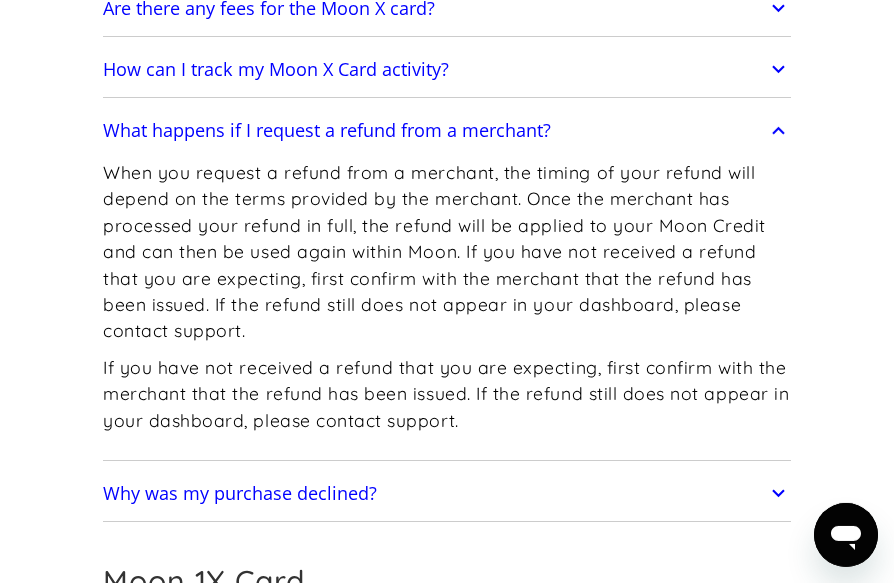 click on "If you have not received a refund that you are expecting, first confirm with the merchant that the refund has been issued. If the refund still does not appear in your dashboard, please contact support." at bounding box center [447, 393] 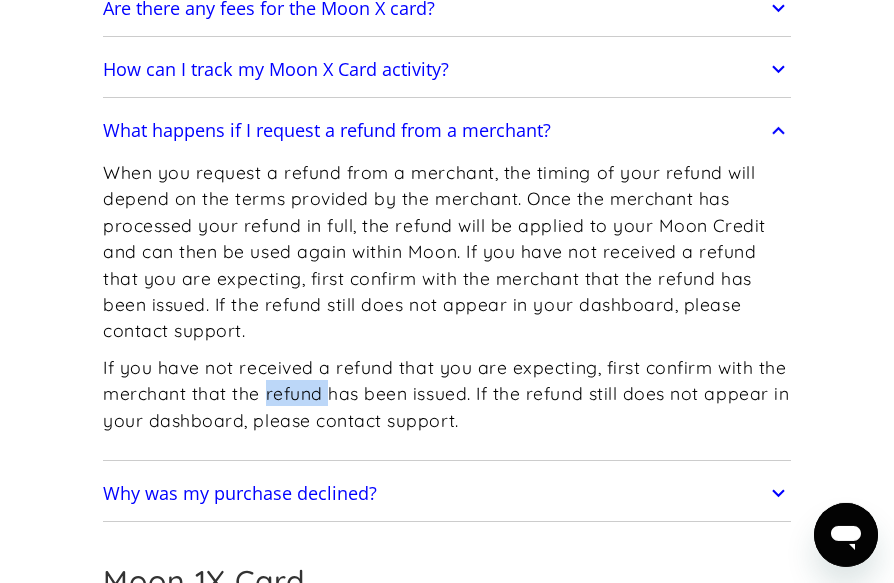 click on "If you have not received a refund that you are expecting, first confirm with the merchant that the refund has been issued. If the refund still does not appear in your dashboard, please contact support." at bounding box center [447, 393] 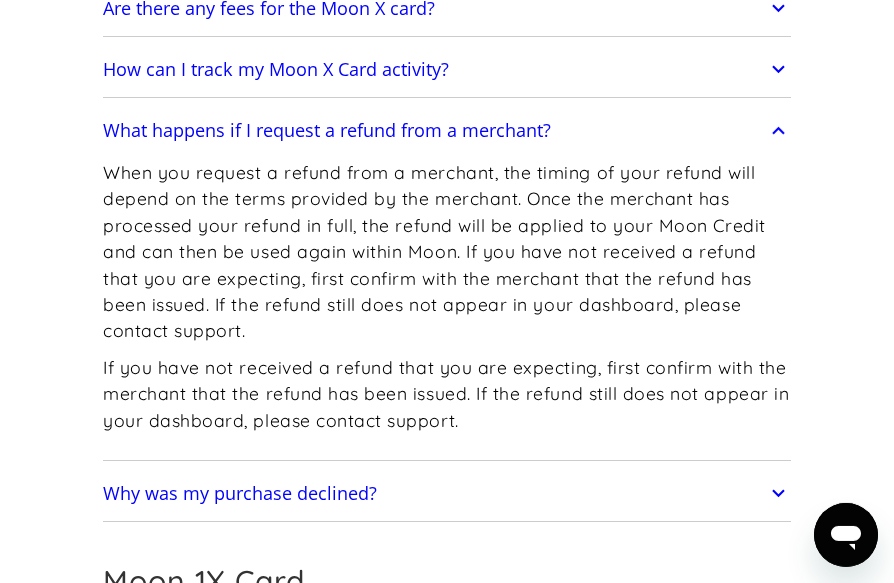 click on "If you have not received a refund that you are expecting, first confirm with the merchant that the refund has been issued. If the refund still does not appear in your dashboard, please contact support." at bounding box center (447, 393) 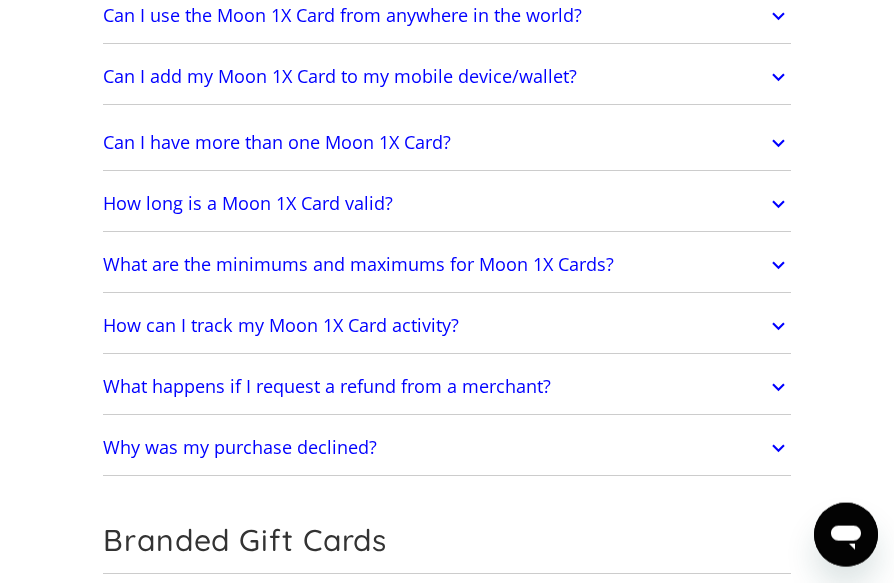 scroll, scrollTop: 3438, scrollLeft: 0, axis: vertical 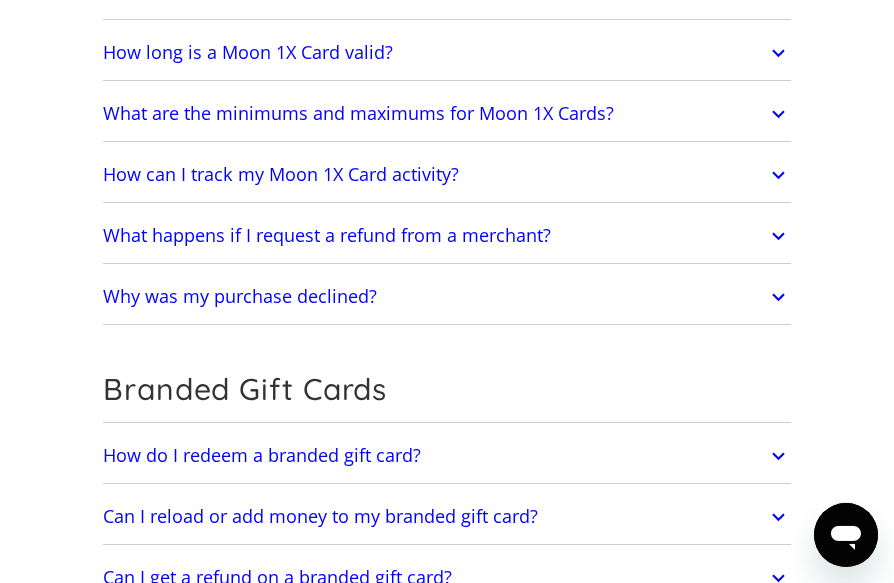 click 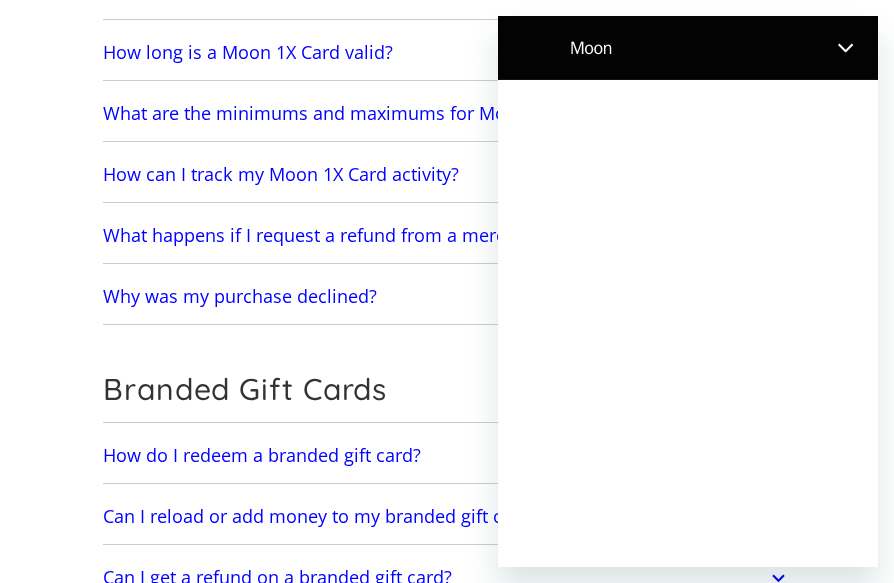scroll, scrollTop: 0, scrollLeft: 0, axis: both 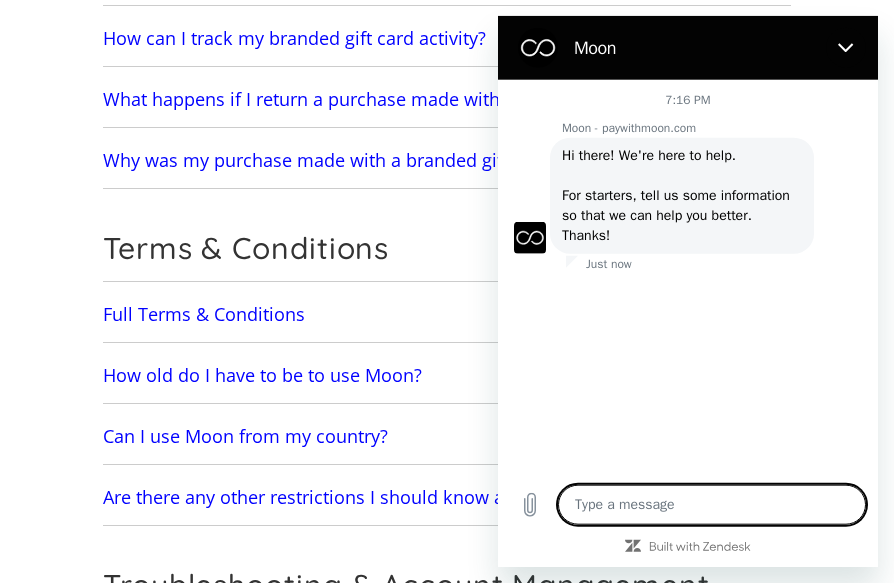 type on "x" 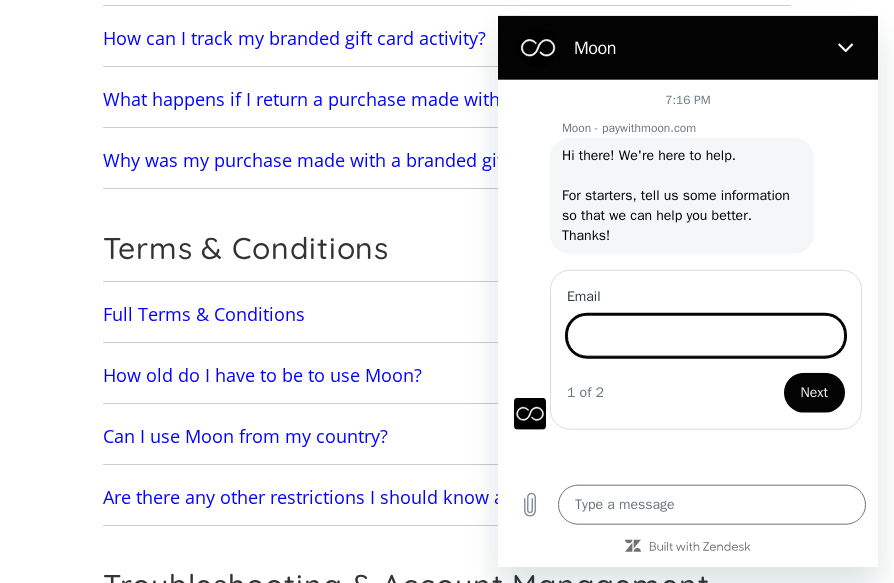 scroll, scrollTop: 4302, scrollLeft: 0, axis: vertical 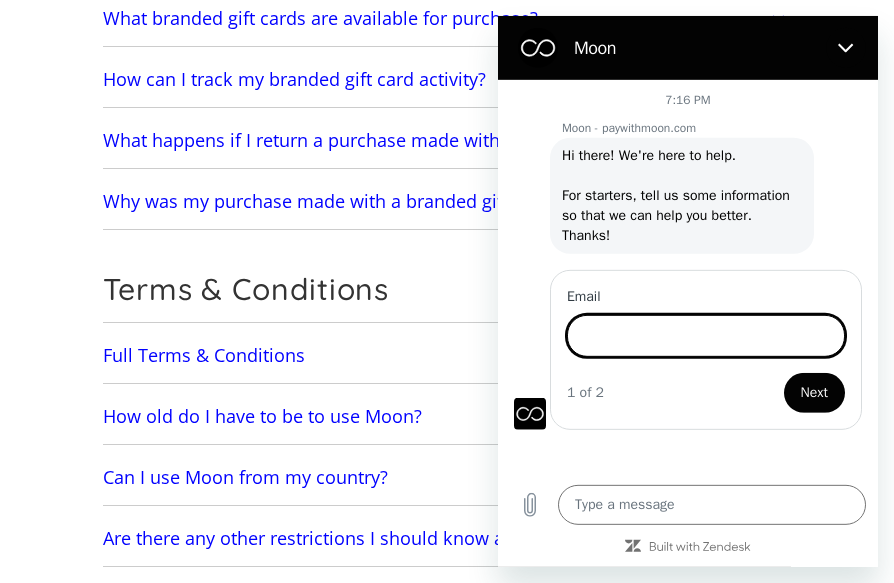 click on "Email" at bounding box center (706, 335) 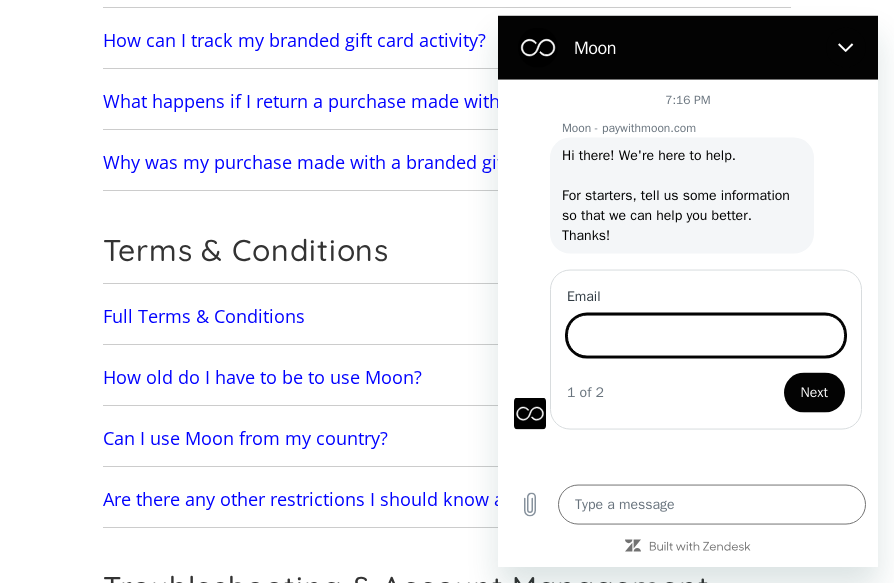 scroll, scrollTop: 4345, scrollLeft: 0, axis: vertical 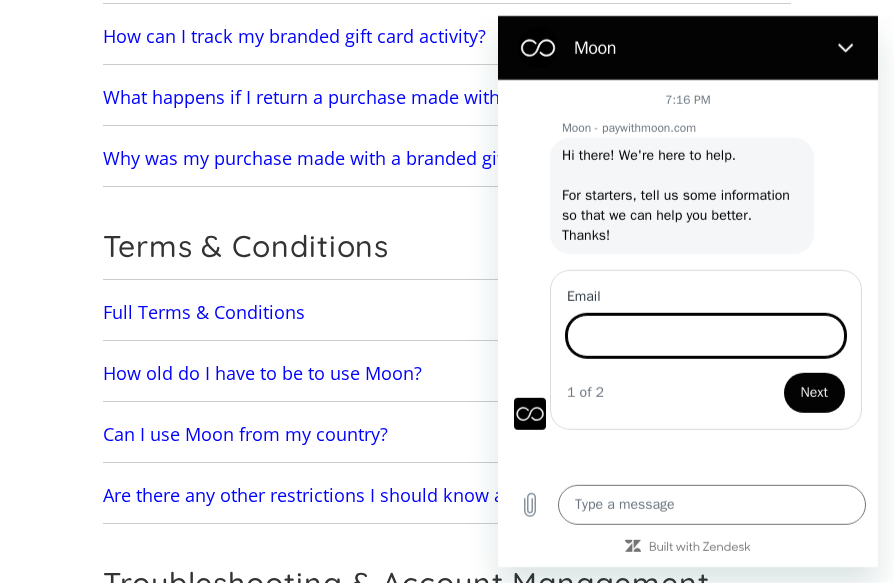 click on "Full Terms & Conditions" at bounding box center [204, 313] 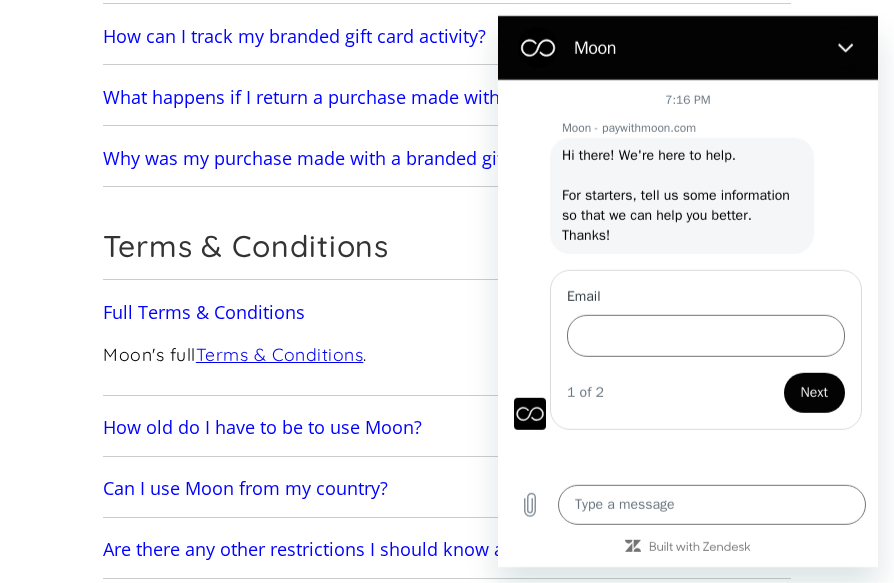 click on "How old do I have to be to use Moon?" at bounding box center [262, 428] 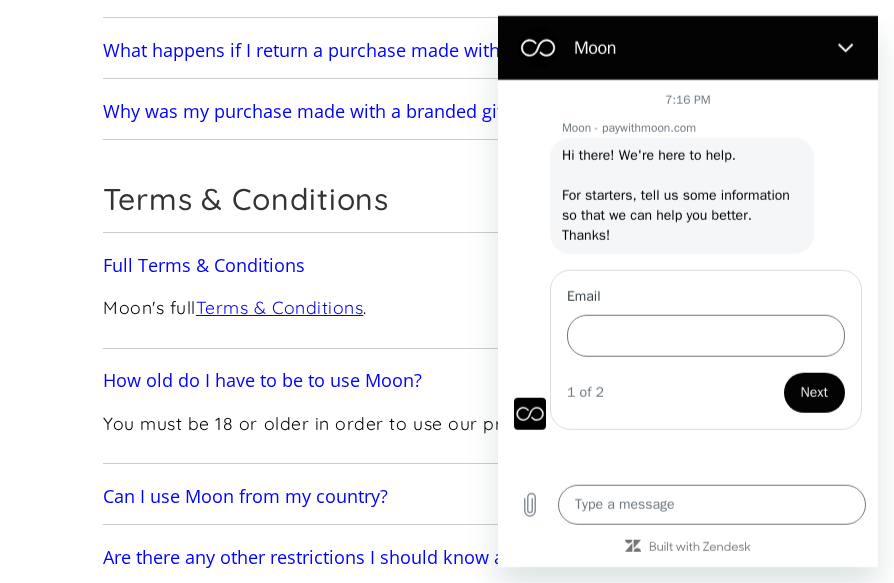 scroll, scrollTop: 4403, scrollLeft: 0, axis: vertical 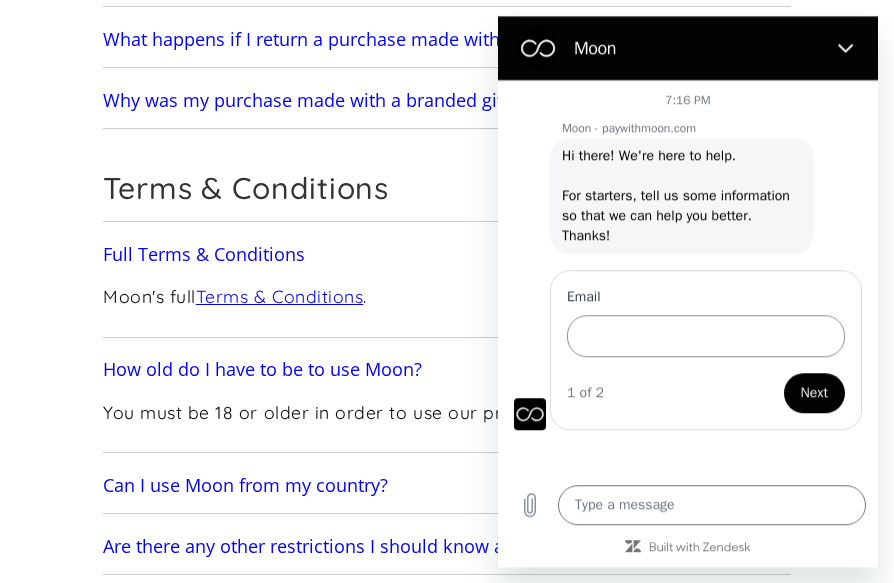click on "Email" at bounding box center (706, 336) 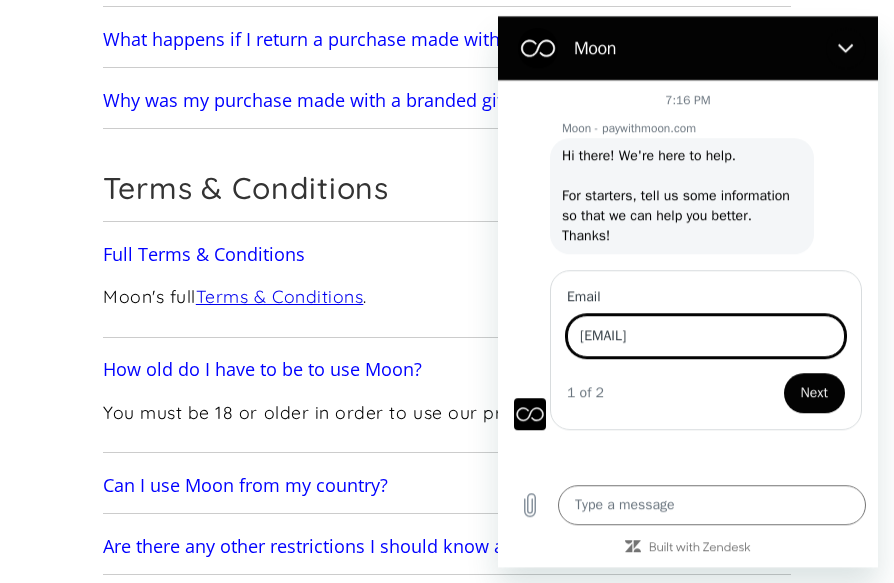 type on "josephtat23@outlook.com" 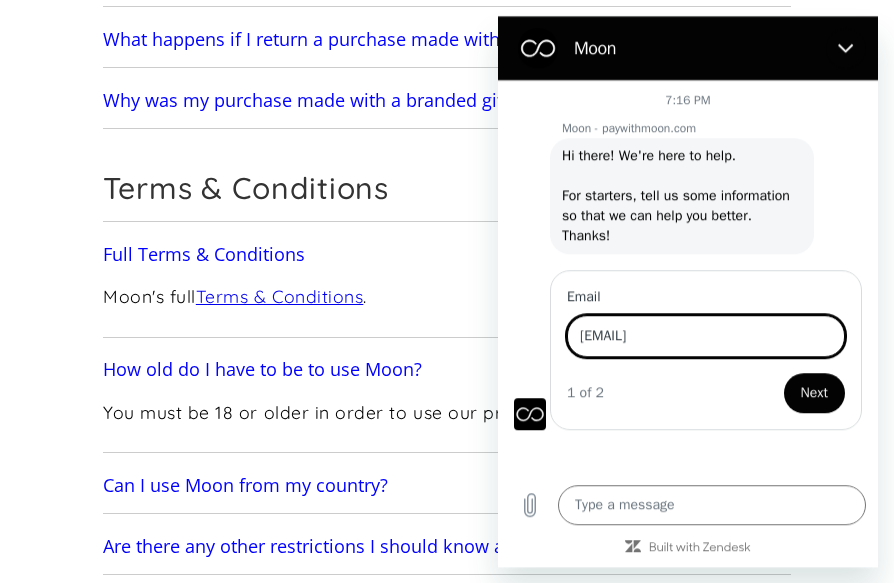 click on "Next" at bounding box center (814, 393) 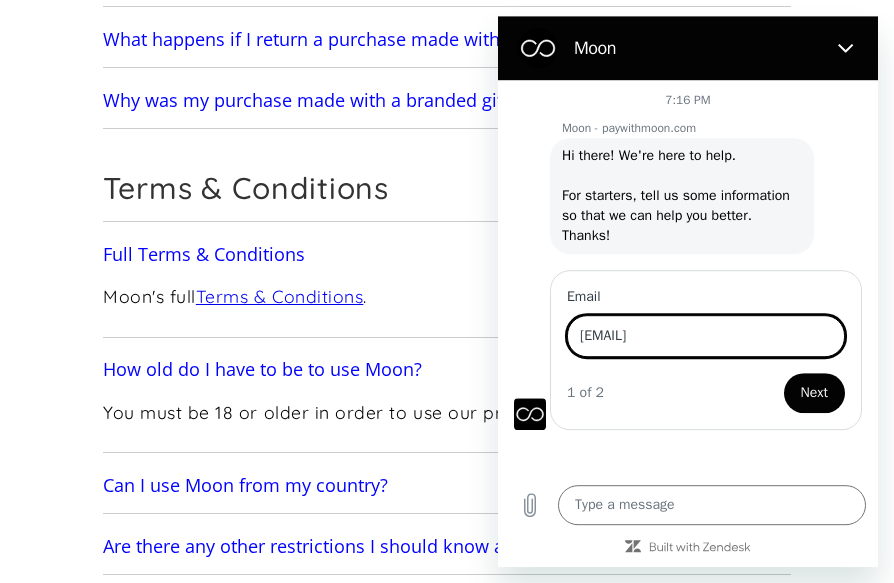 type on "x" 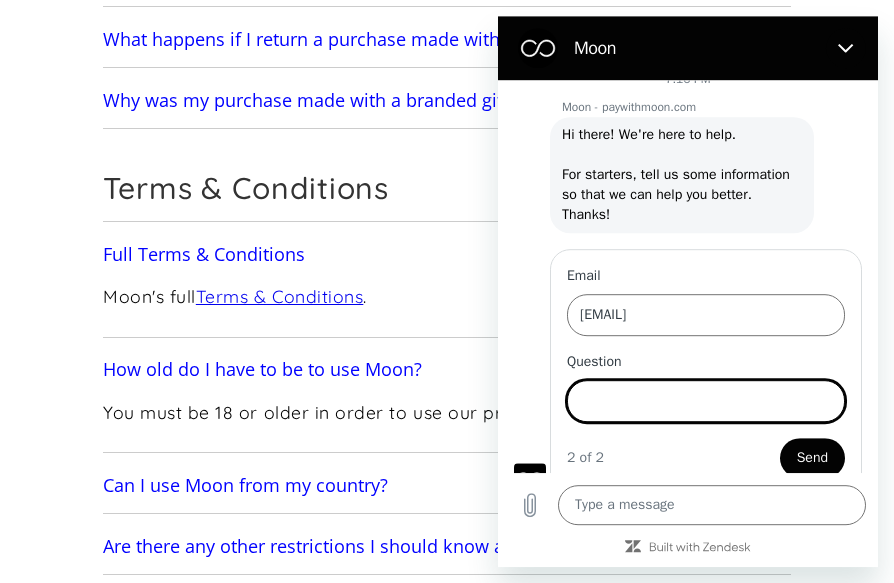scroll, scrollTop: 24, scrollLeft: 0, axis: vertical 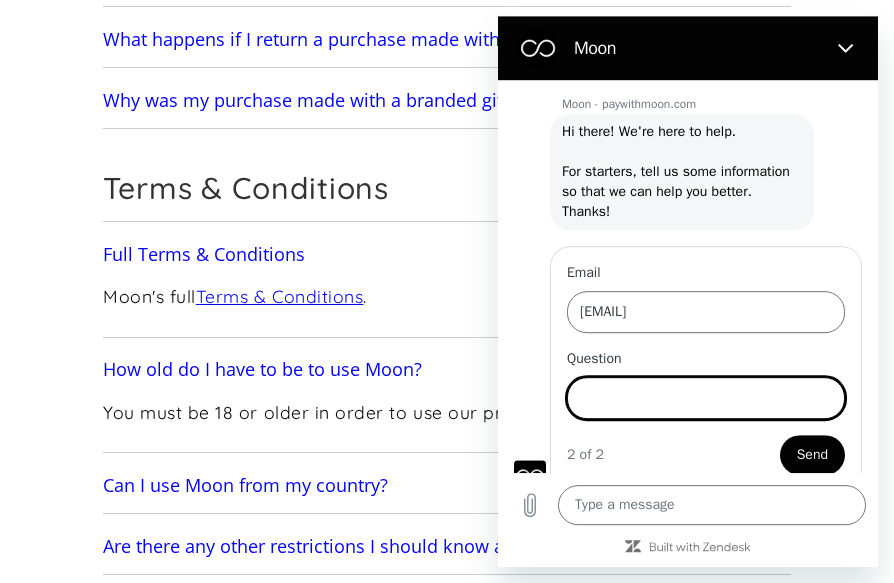 click on "Question" at bounding box center [706, 398] 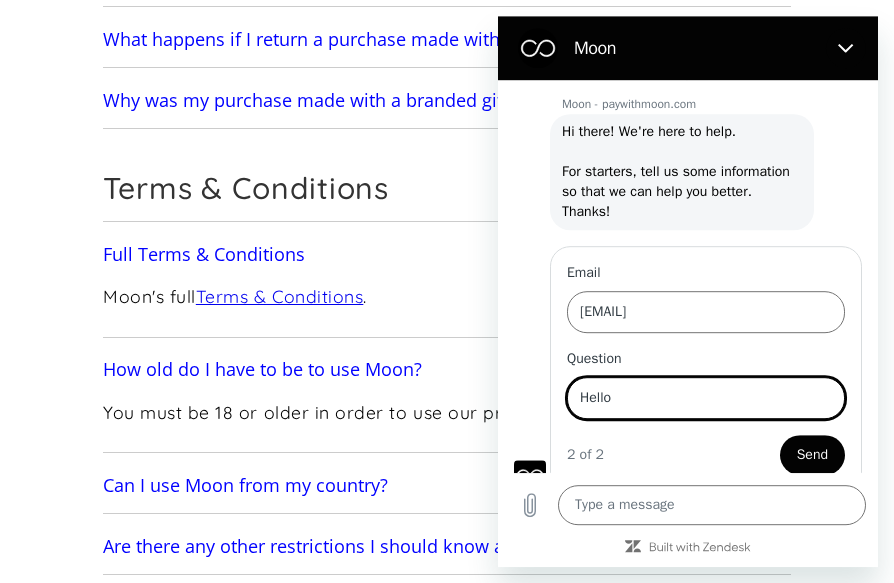 type on "Hello" 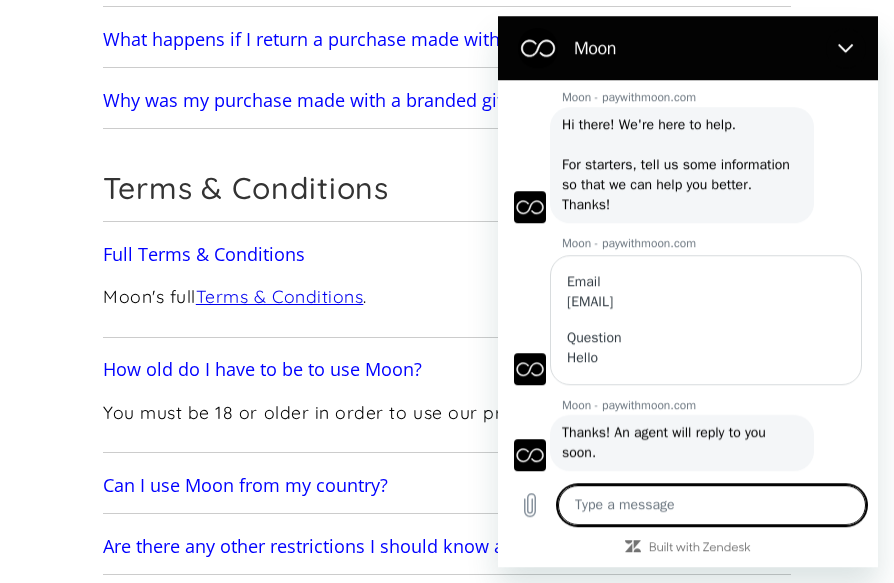 scroll, scrollTop: 32, scrollLeft: 0, axis: vertical 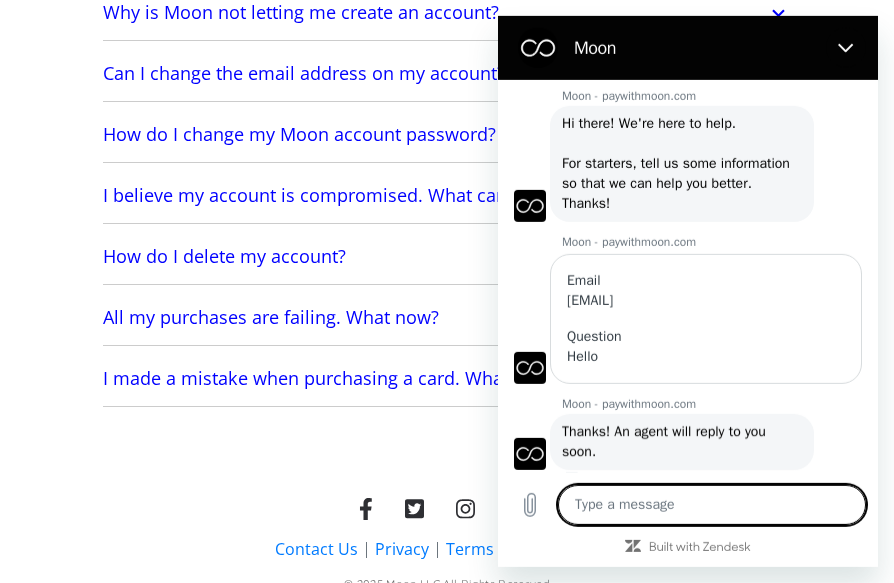 click at bounding box center (846, 47) 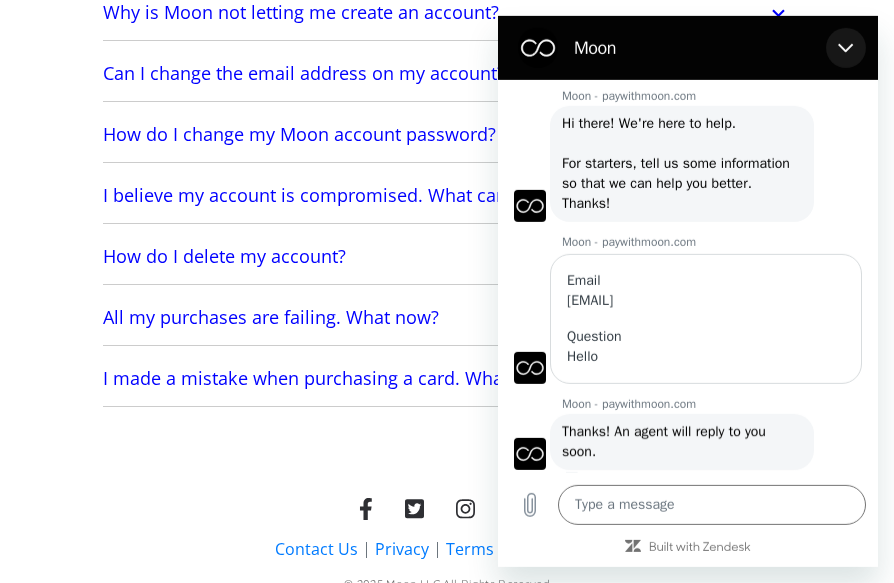 click 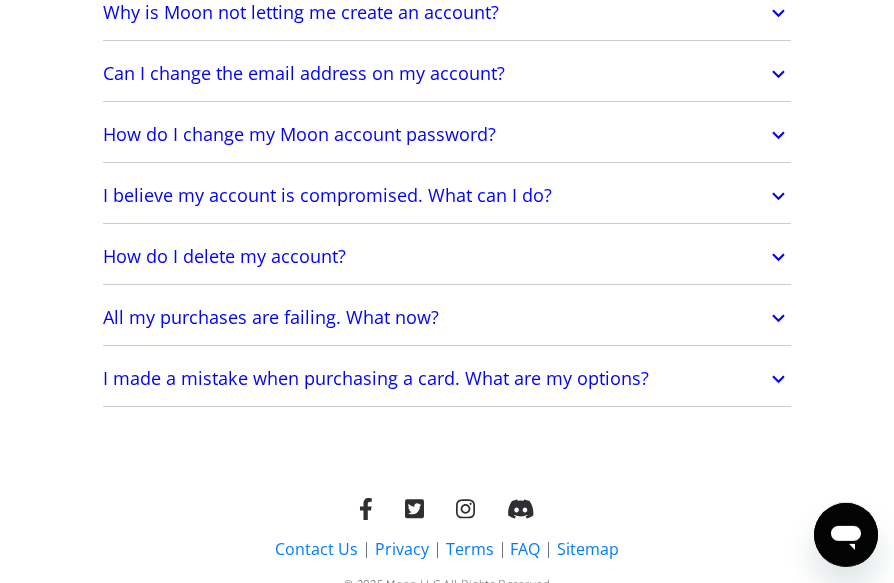click on "I made a mistake when purchasing a card. What are my options?" at bounding box center (376, 379) 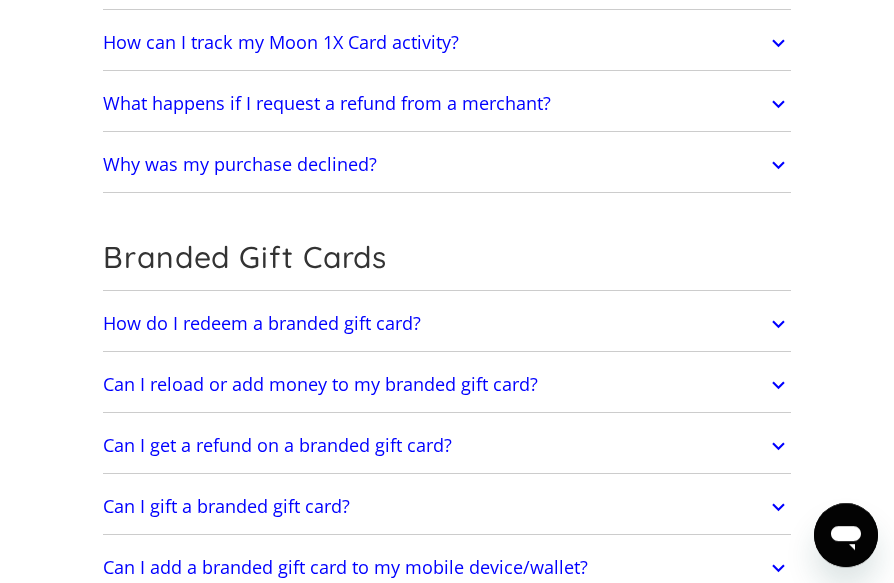 scroll, scrollTop: 3569, scrollLeft: 0, axis: vertical 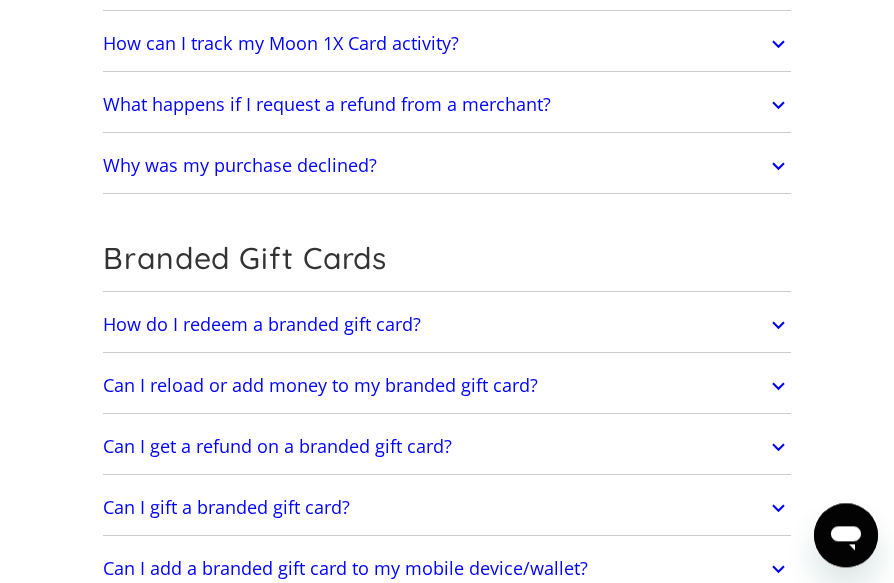 click on "Can I get a refund on a branded gift card?" at bounding box center (277, 447) 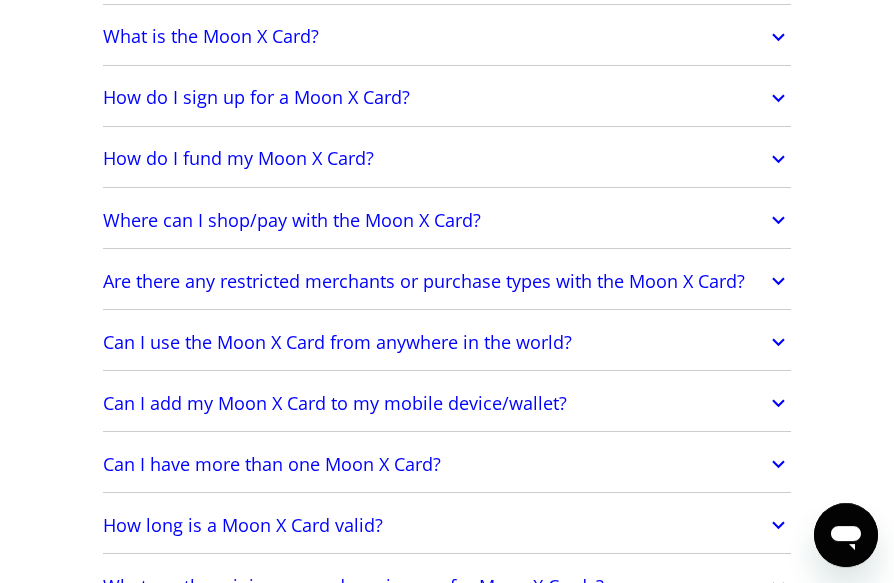 scroll, scrollTop: 1649, scrollLeft: 0, axis: vertical 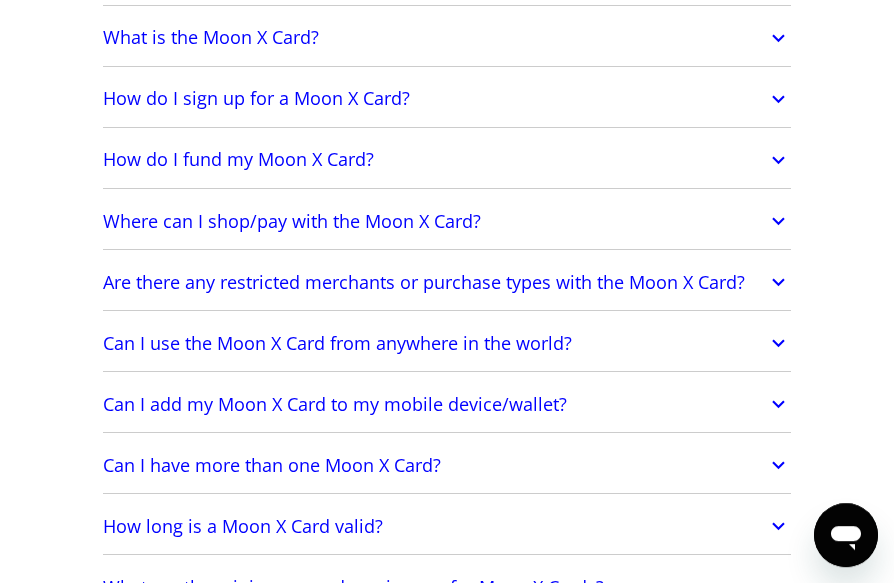 click on "Are there any restricted merchants or purchase types with the Moon X Card?" at bounding box center (424, 283) 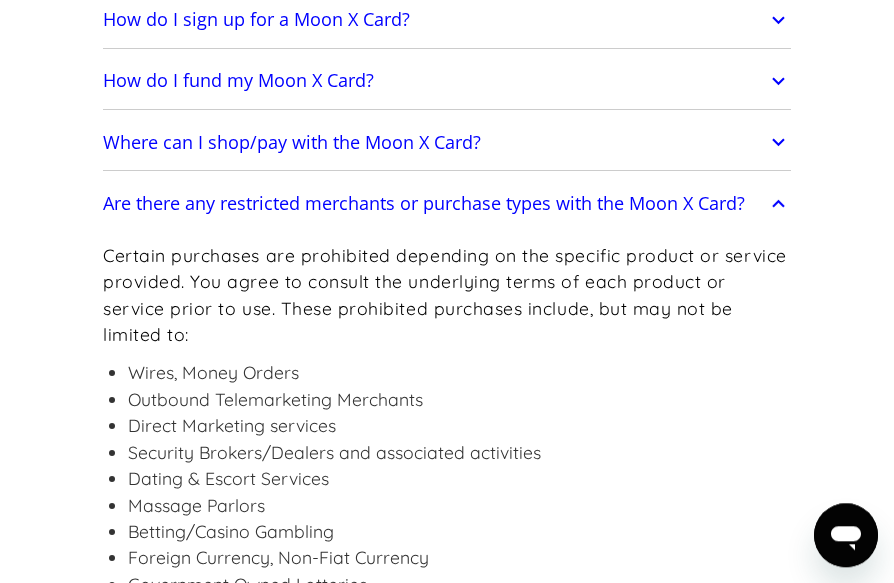 scroll, scrollTop: 1729, scrollLeft: 0, axis: vertical 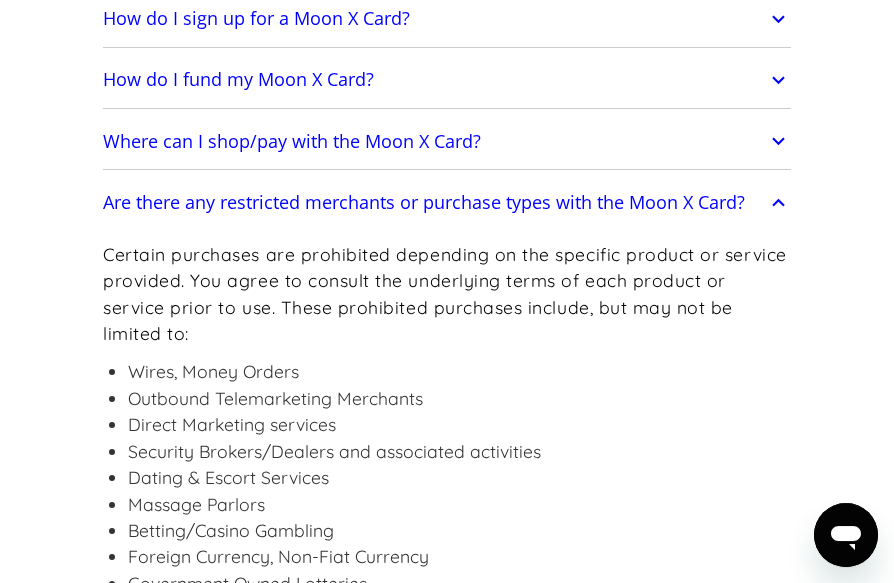 click on "Certain purchases are prohibited depending on the specific product or service provided.  You agree to consult the underlying terms of each product or service prior to use.  These prohibited purchases include, but may not be limited to:" at bounding box center (447, 294) 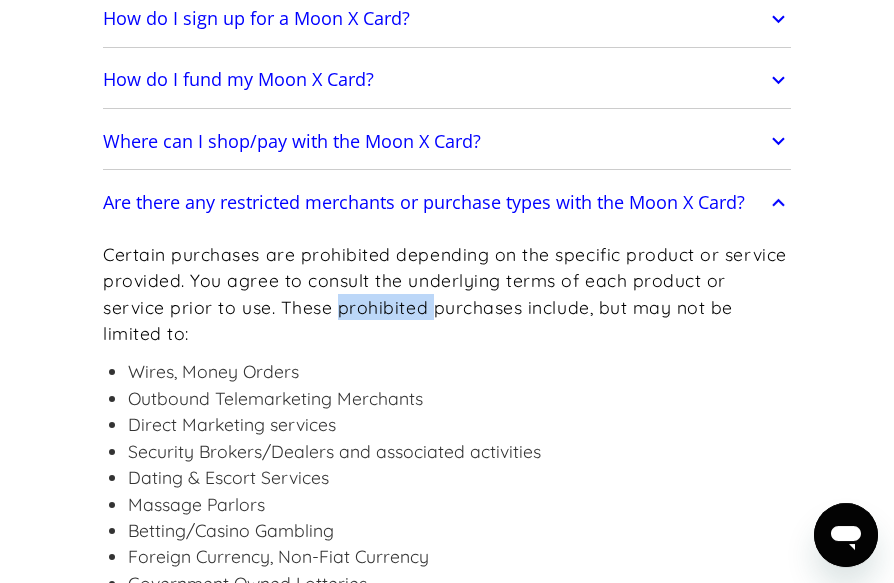 click on "Certain purchases are prohibited depending on the specific product or service provided.  You agree to consult the underlying terms of each product or service prior to use.  These prohibited purchases include, but may not be limited to:" at bounding box center (447, 294) 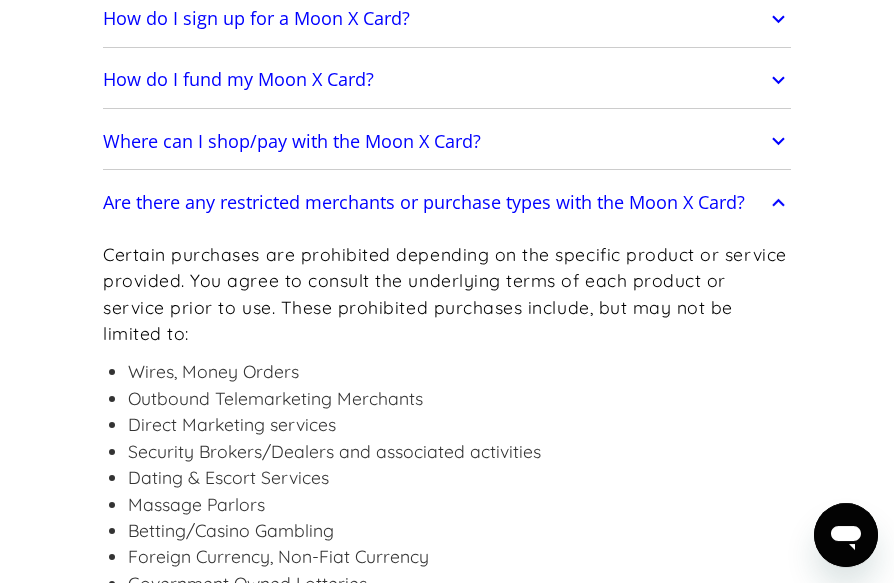 click on "Certain purchases are prohibited depending on the specific product or service provided.  You agree to consult the underlying terms of each product or service prior to use.  These prohibited purchases include, but may not be limited to:" at bounding box center (447, 294) 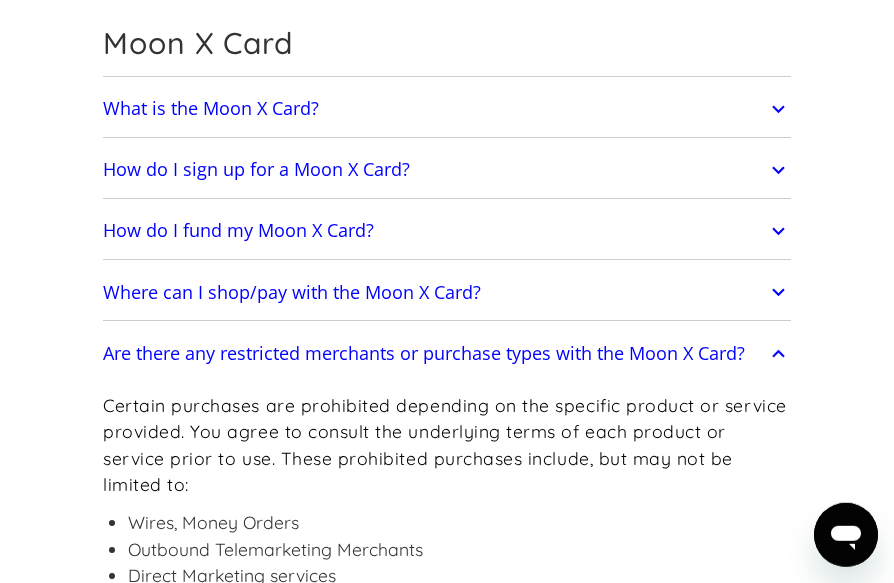scroll, scrollTop: 1577, scrollLeft: 0, axis: vertical 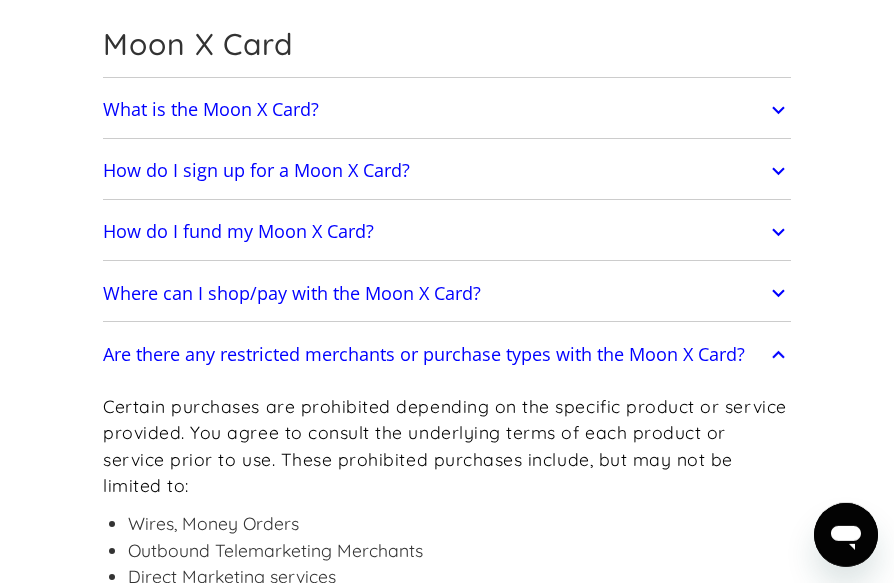 click on "Where can I shop/pay with the Moon X Card?" at bounding box center [292, 294] 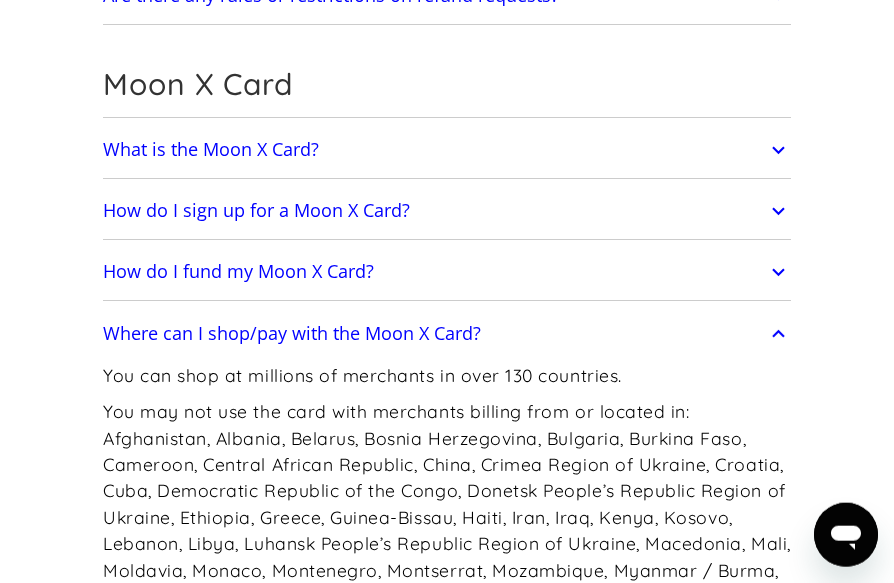 scroll, scrollTop: 1536, scrollLeft: 0, axis: vertical 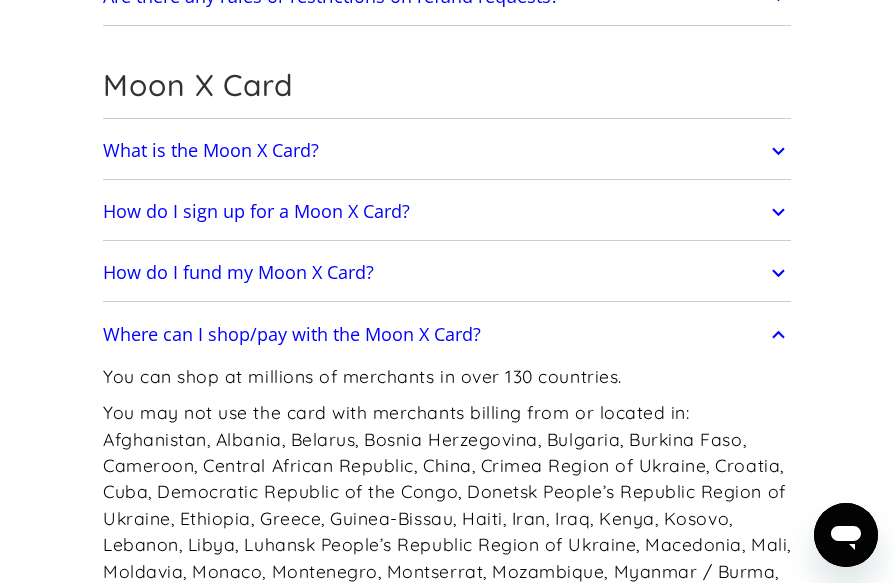 click on "How do I fund my Moon X Card?" at bounding box center (447, 273) 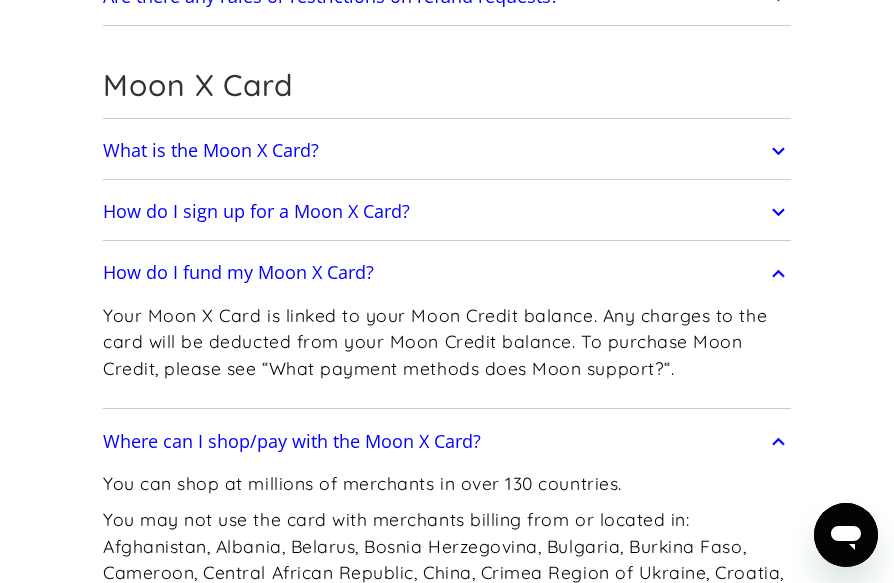 click on "How do I sign up for a Moon X Card?" at bounding box center (256, 212) 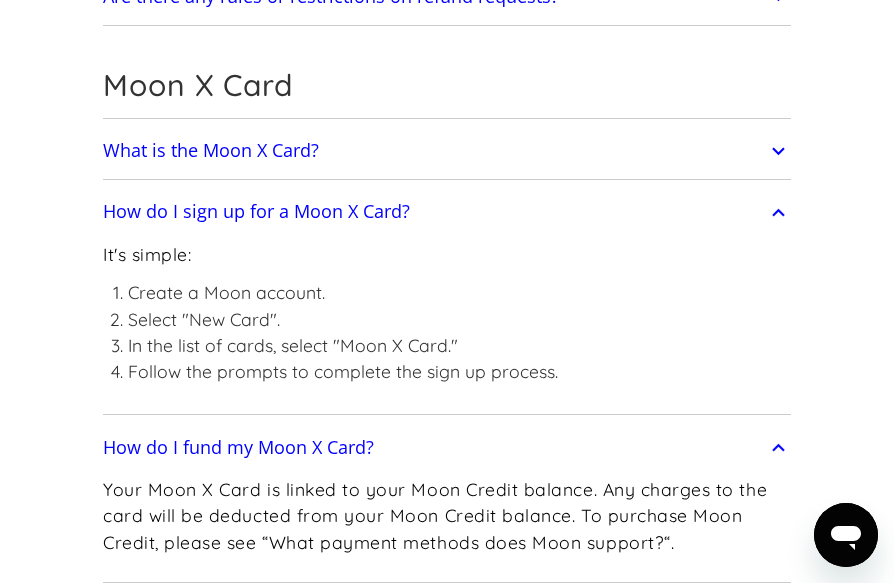 click on "What is the Moon X Card?" at bounding box center [447, 151] 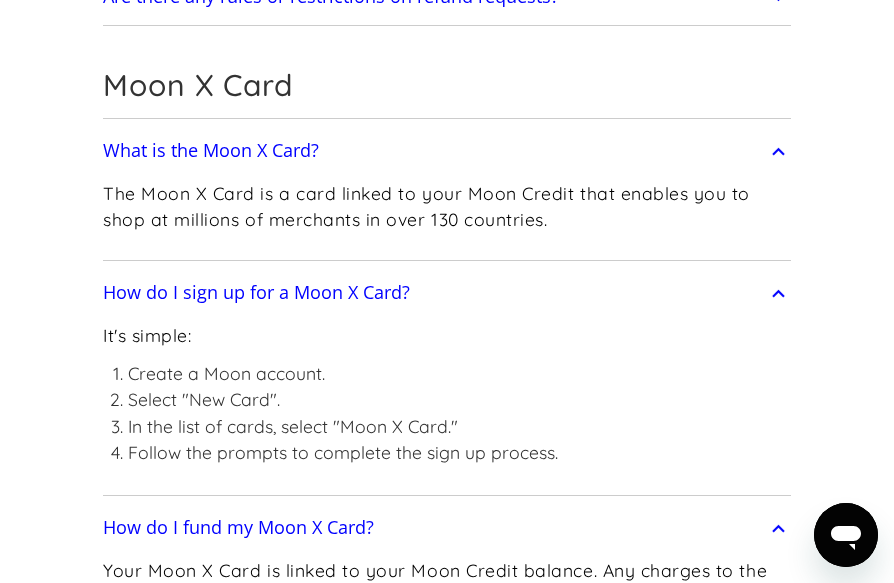 click on "The Moon X Card is a card linked to your Moon Credit that enables you to shop at millions of merchants in over 130 countries." at bounding box center (447, 206) 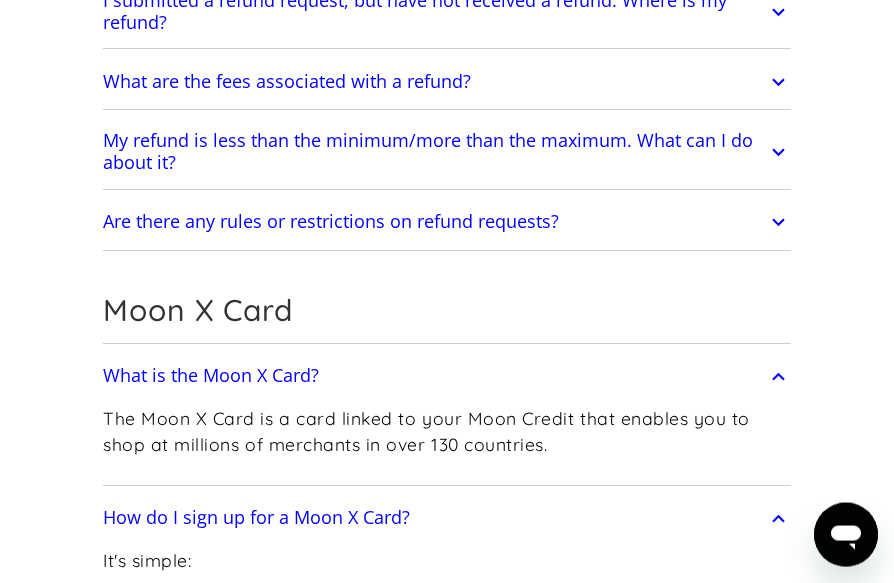 scroll, scrollTop: 1308, scrollLeft: 0, axis: vertical 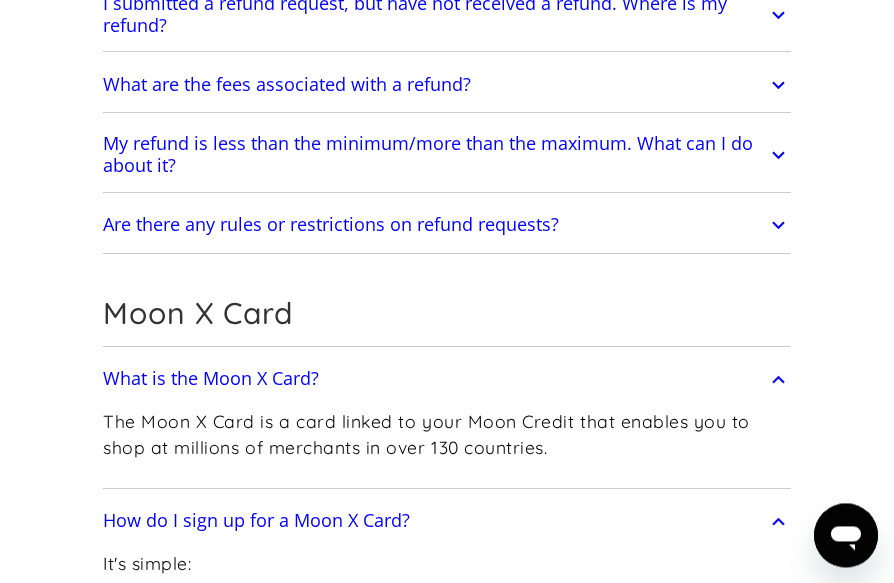 click on "Are there any rules or restrictions on refund requests?" at bounding box center [447, 225] 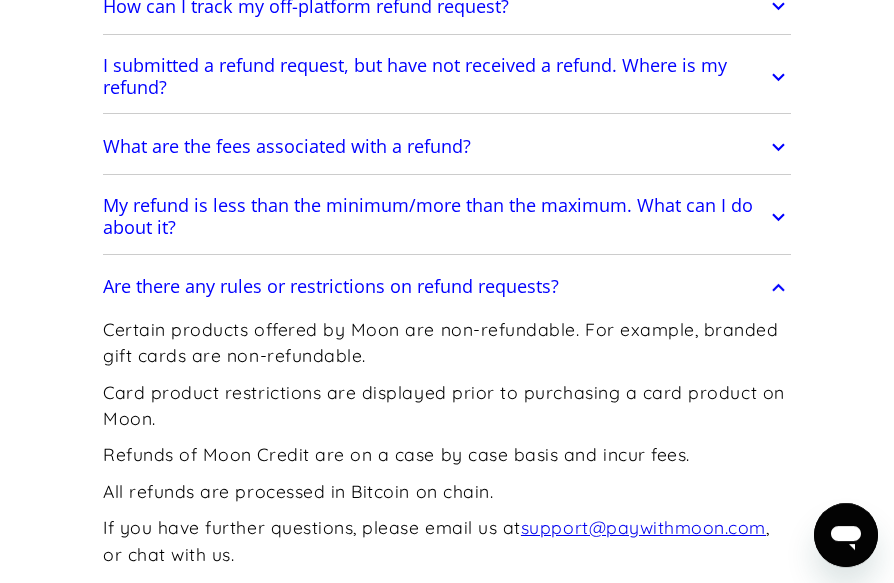scroll, scrollTop: 1244, scrollLeft: 0, axis: vertical 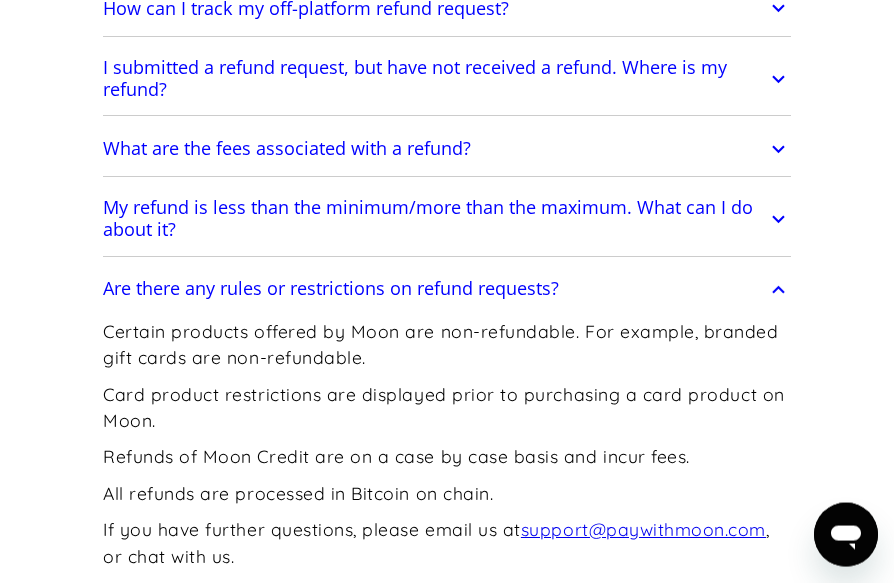 click on "My refund is less than the minimum/more than the maximum. What can I do about it?" at bounding box center (434, 218) 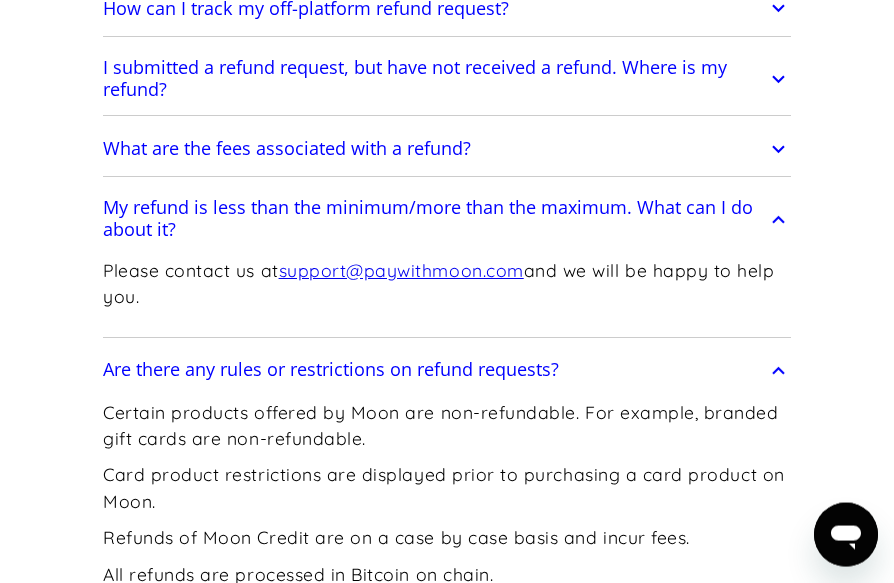 scroll, scrollTop: 1192, scrollLeft: 0, axis: vertical 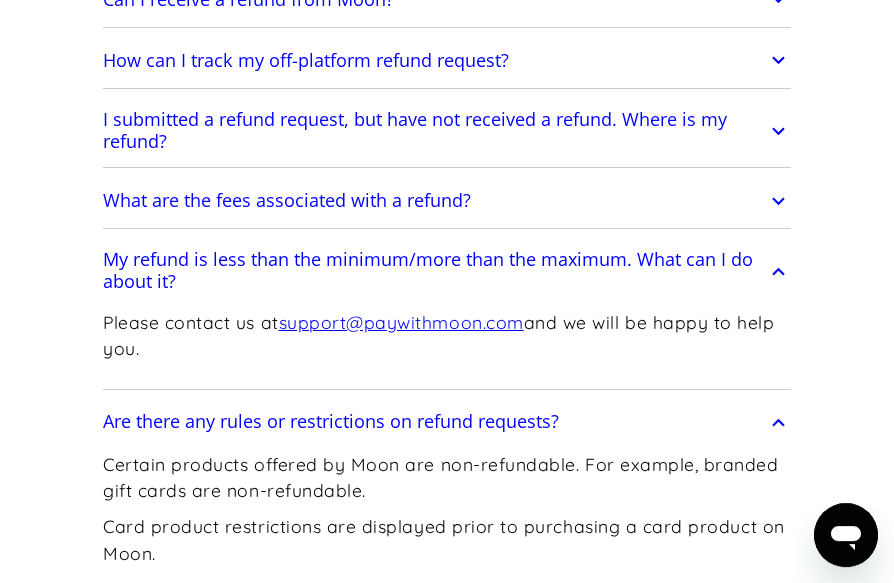 click on "What are the fees associated with a refund?" at bounding box center (447, 200) 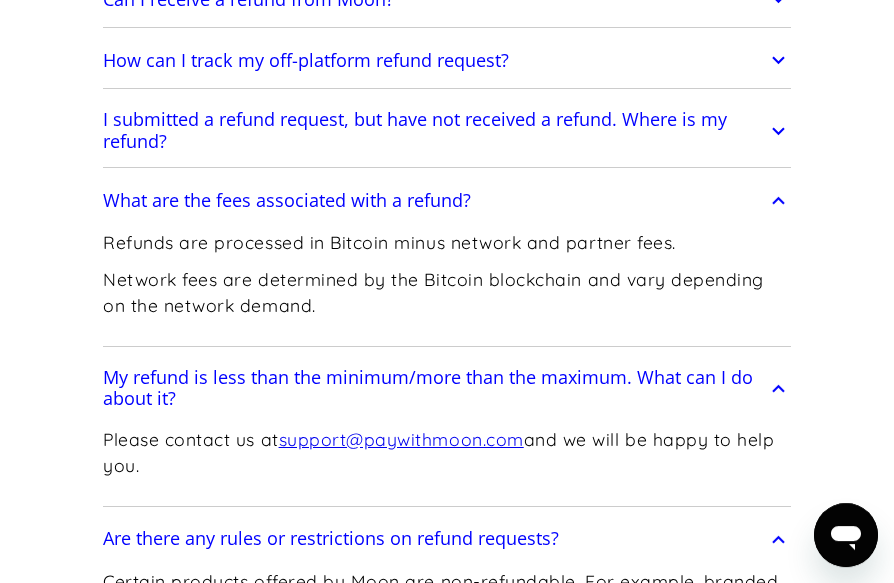 scroll, scrollTop: 1127, scrollLeft: 0, axis: vertical 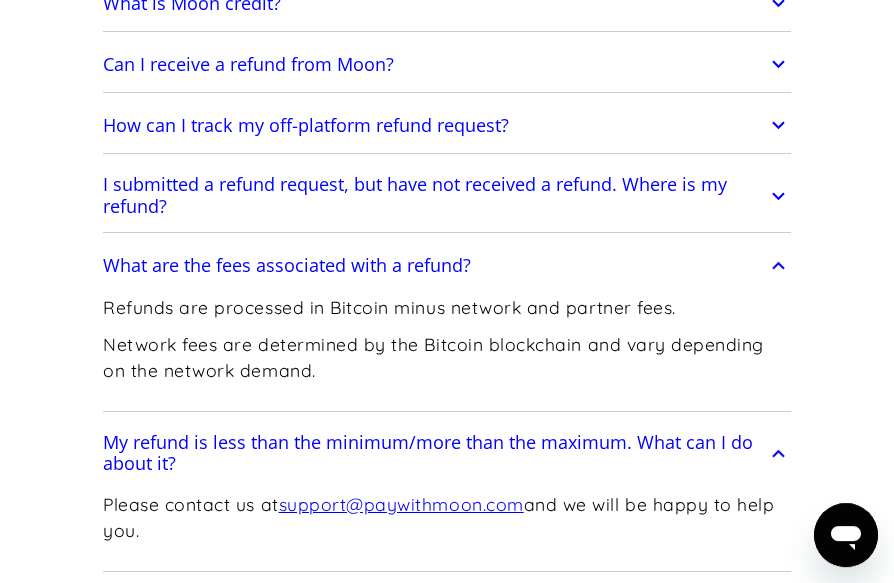 click on "I submitted a refund request, but have not received a refund. Where is my refund?" at bounding box center (434, 195) 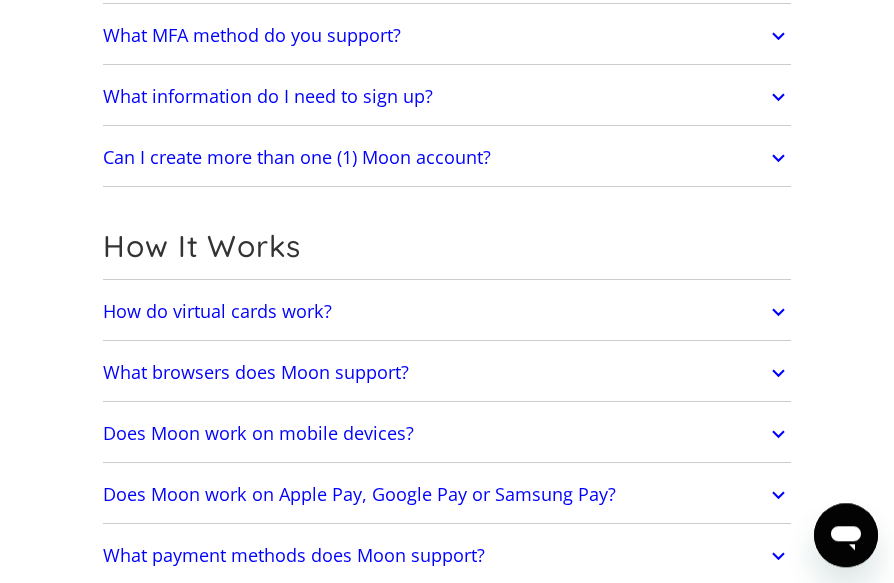 scroll, scrollTop: 331, scrollLeft: 0, axis: vertical 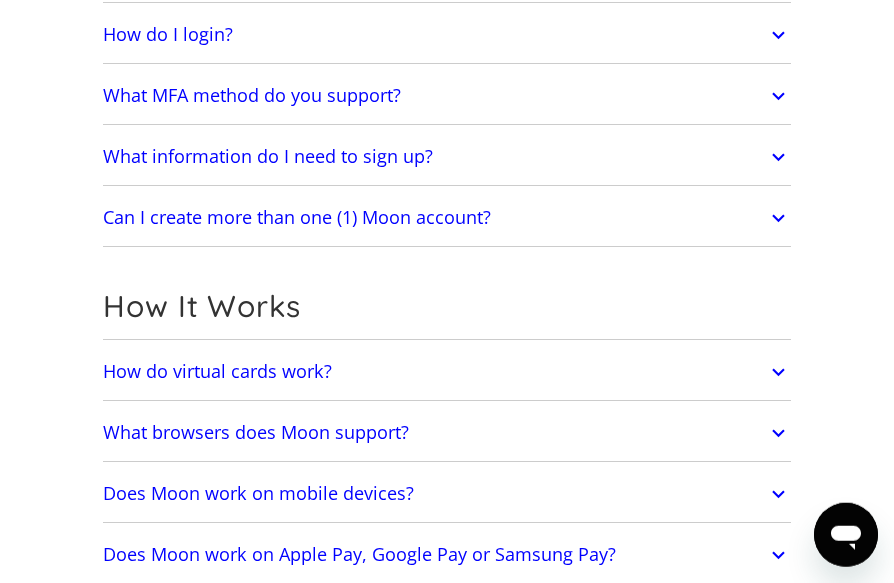 click on "Can I create more than one (1) Moon account?" at bounding box center [297, 218] 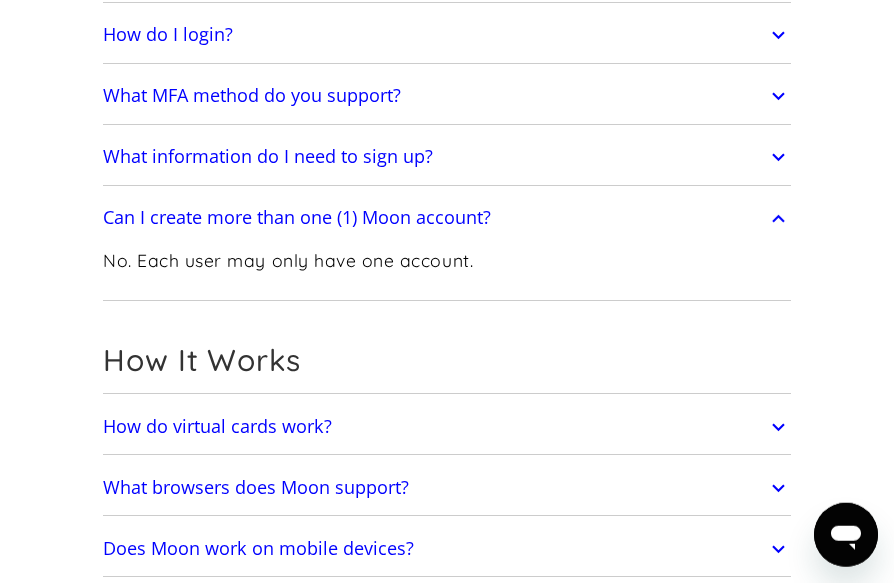 click on "What information do I need to sign up?" at bounding box center (268, 157) 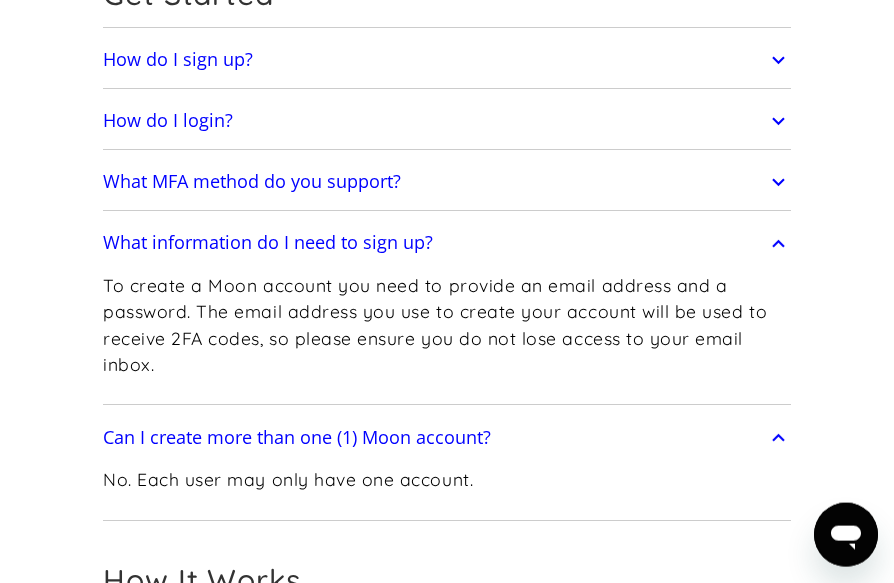 scroll, scrollTop: 242, scrollLeft: 0, axis: vertical 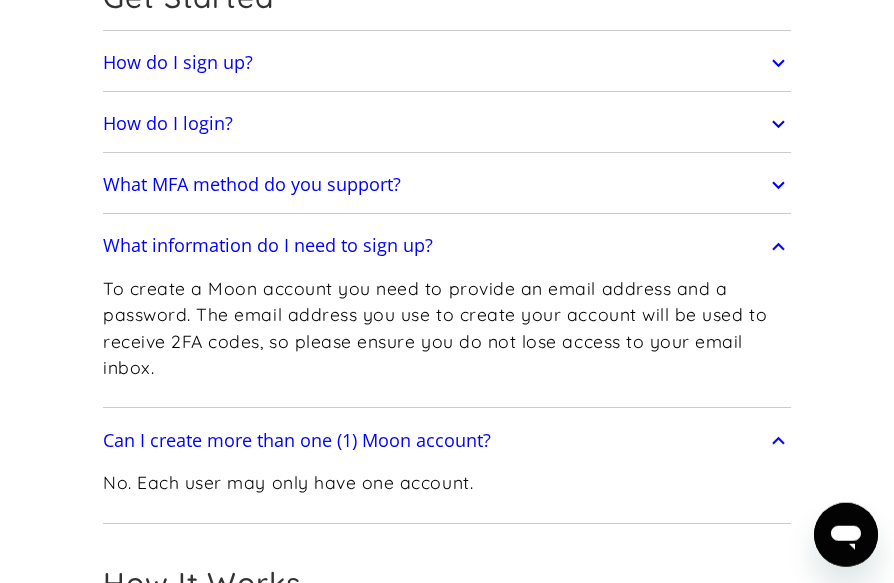 click on "What MFA method do you support?" at bounding box center [252, 185] 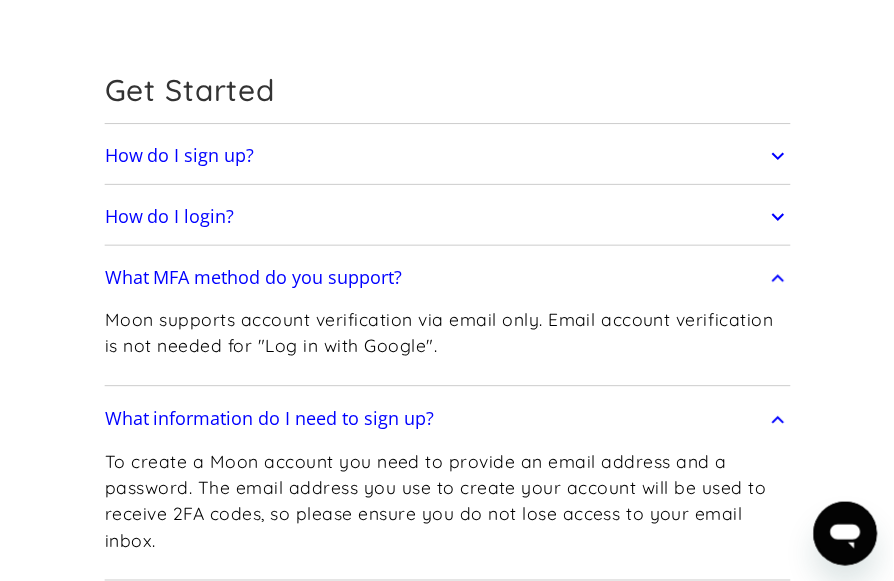 scroll, scrollTop: 0, scrollLeft: 0, axis: both 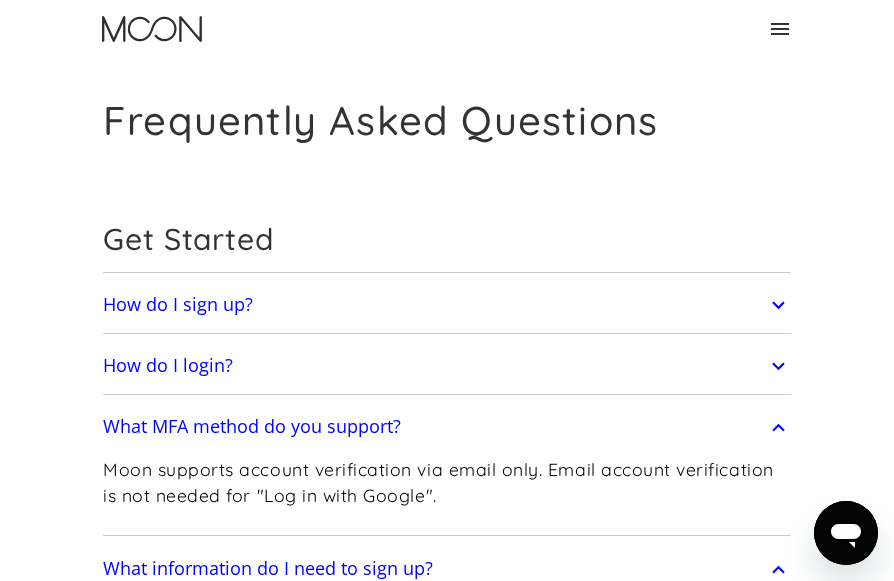 type on "x" 